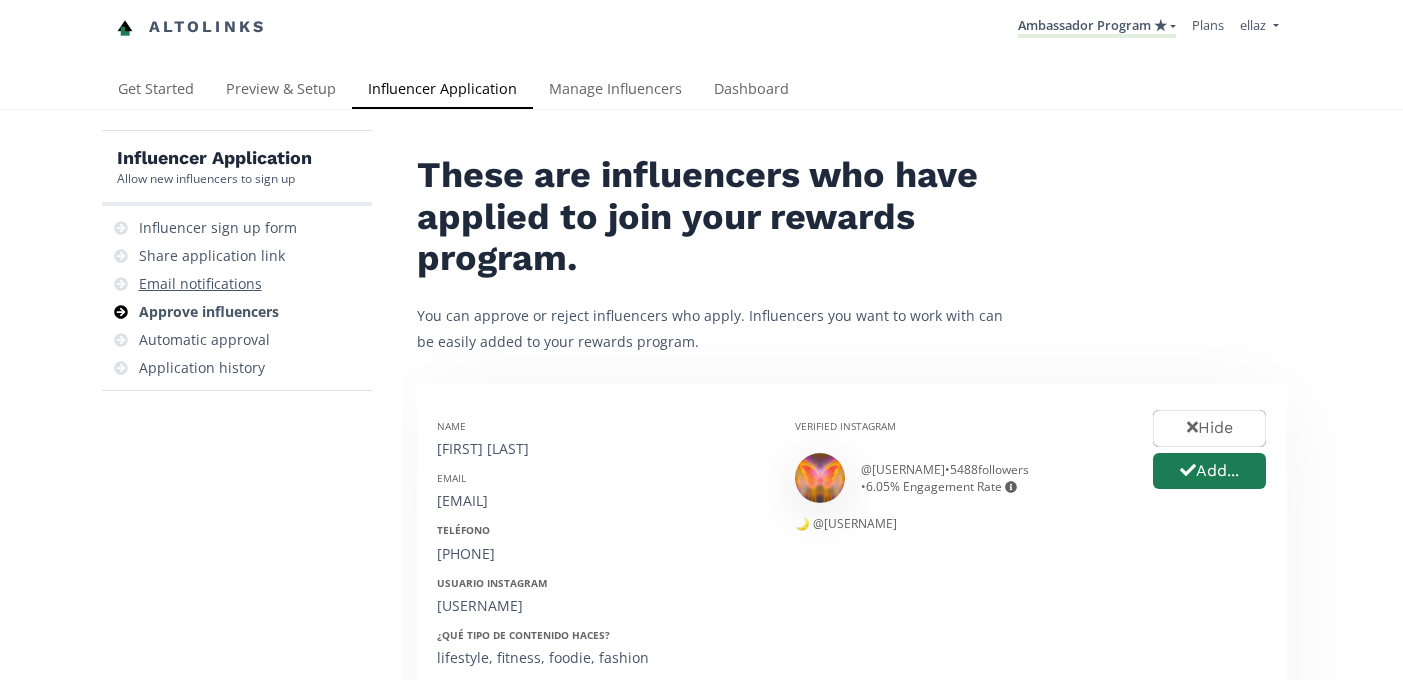 scroll, scrollTop: 0, scrollLeft: 0, axis: both 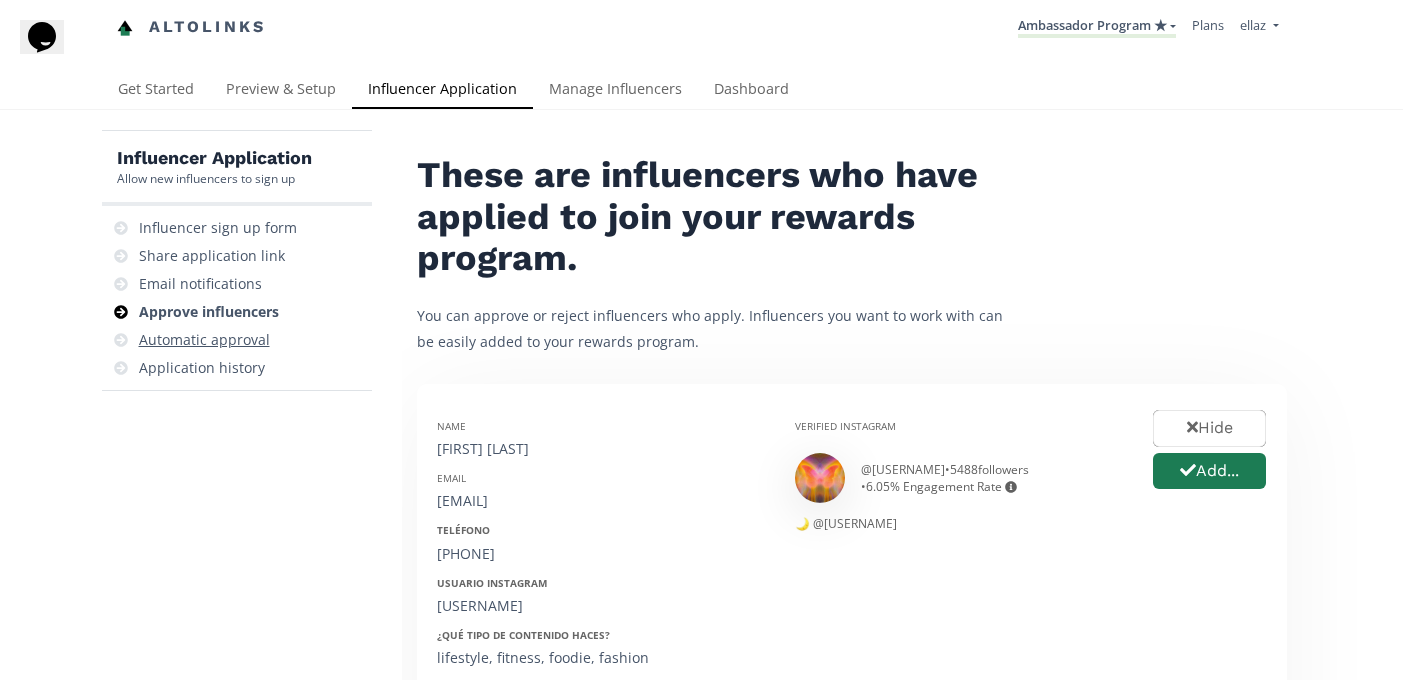 click on "Automatic approval" at bounding box center (204, 340) 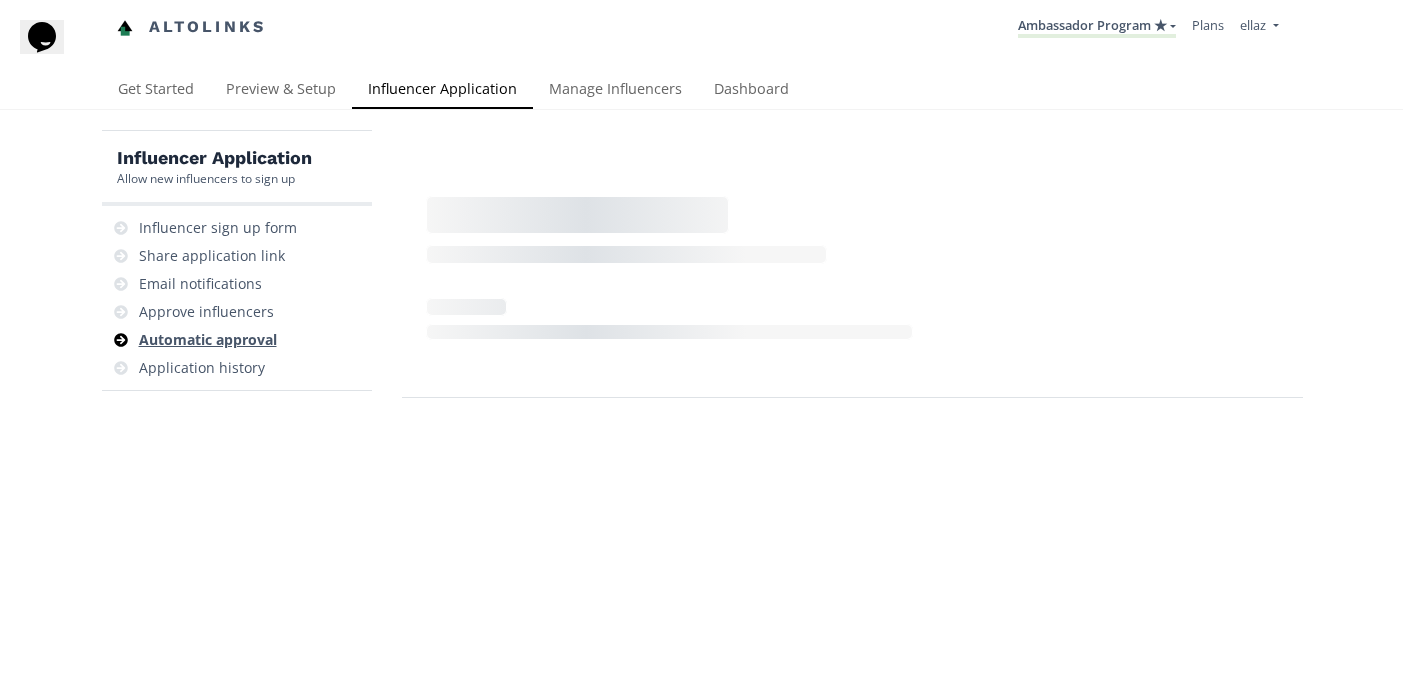scroll, scrollTop: 80, scrollLeft: 0, axis: vertical 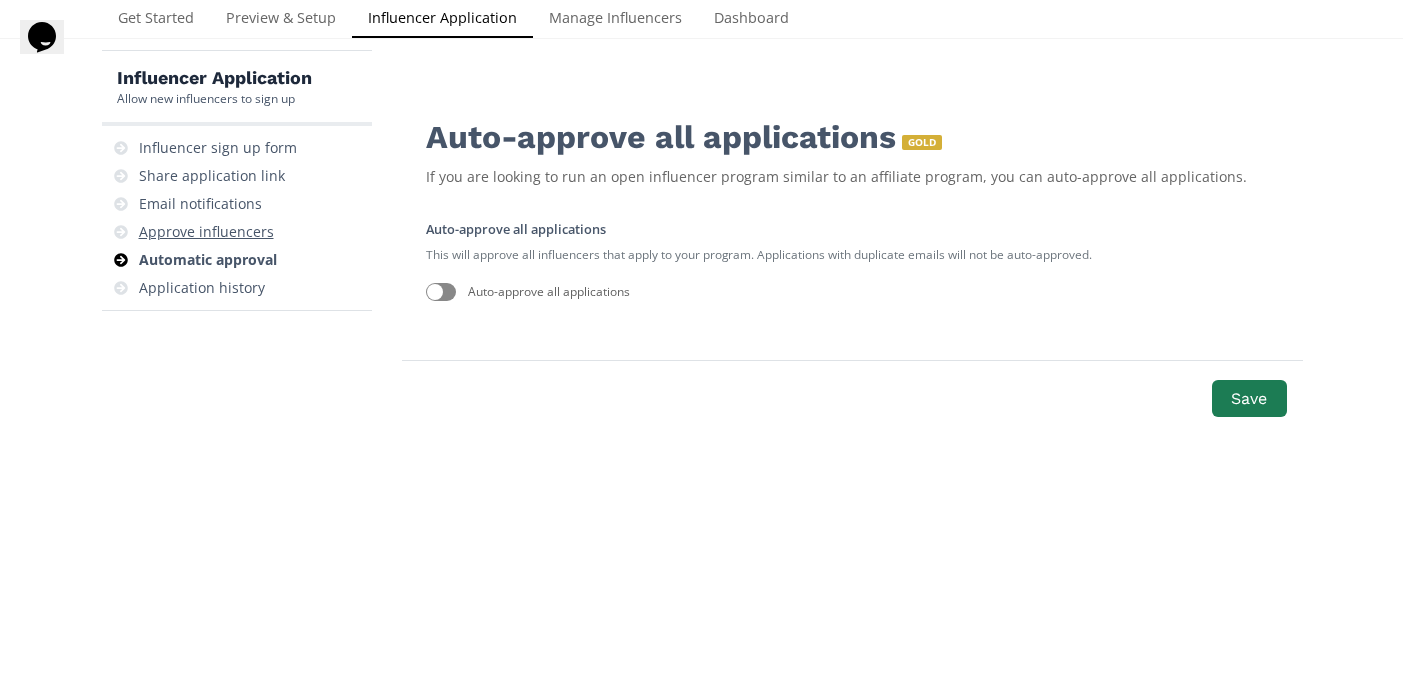 click on "Approve influencers" at bounding box center [206, 232] 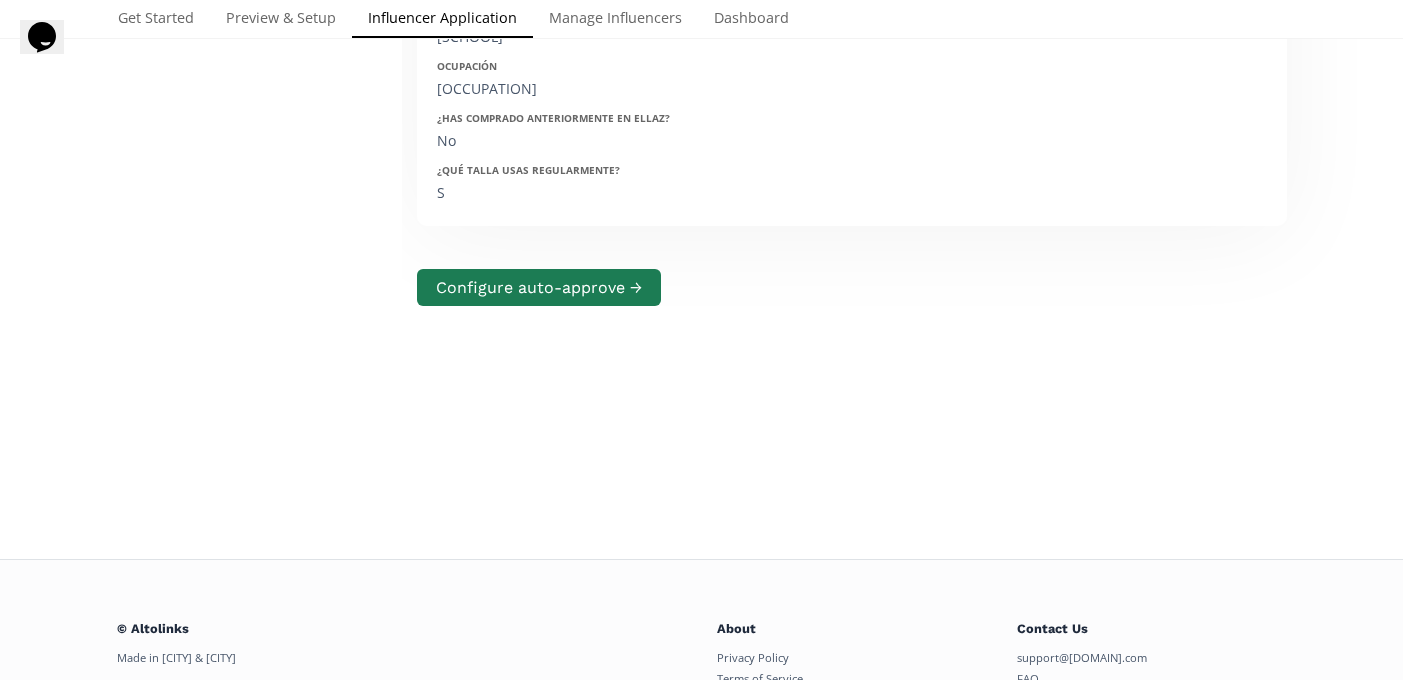 scroll, scrollTop: 0, scrollLeft: 0, axis: both 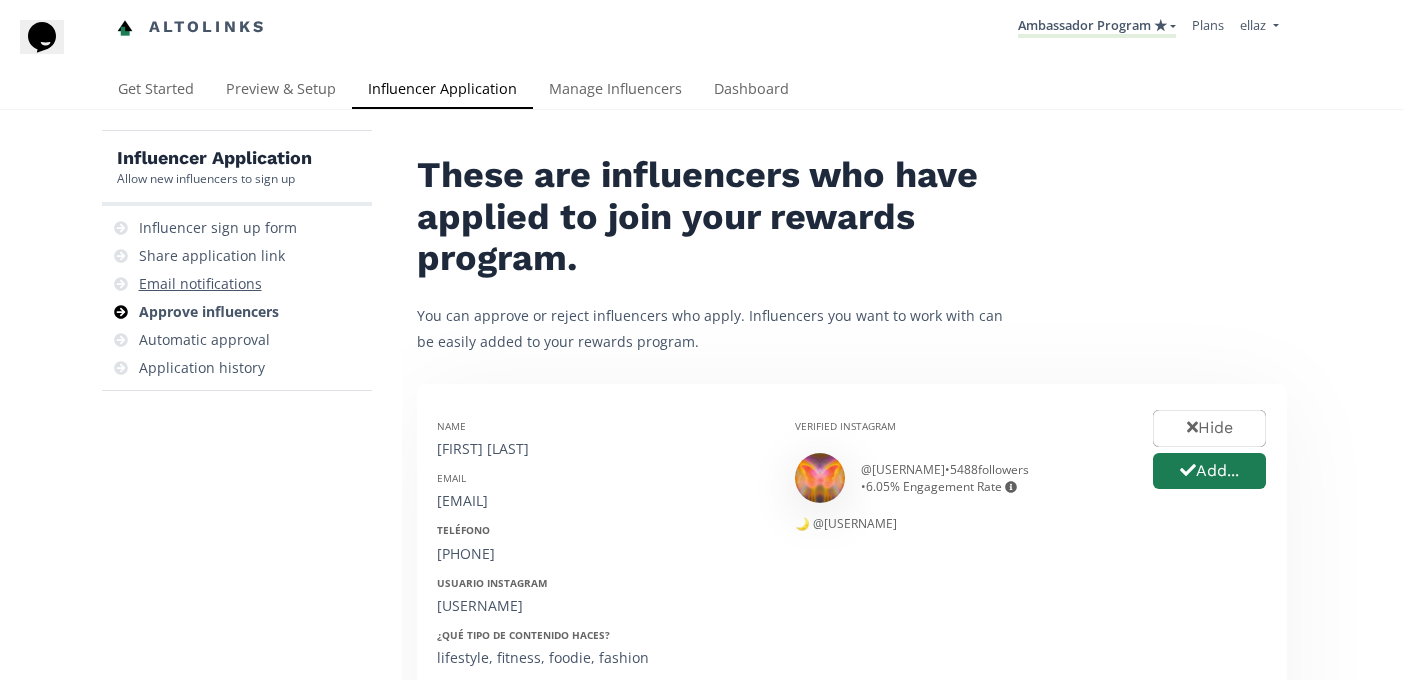 click on "Email notifications" at bounding box center [200, 284] 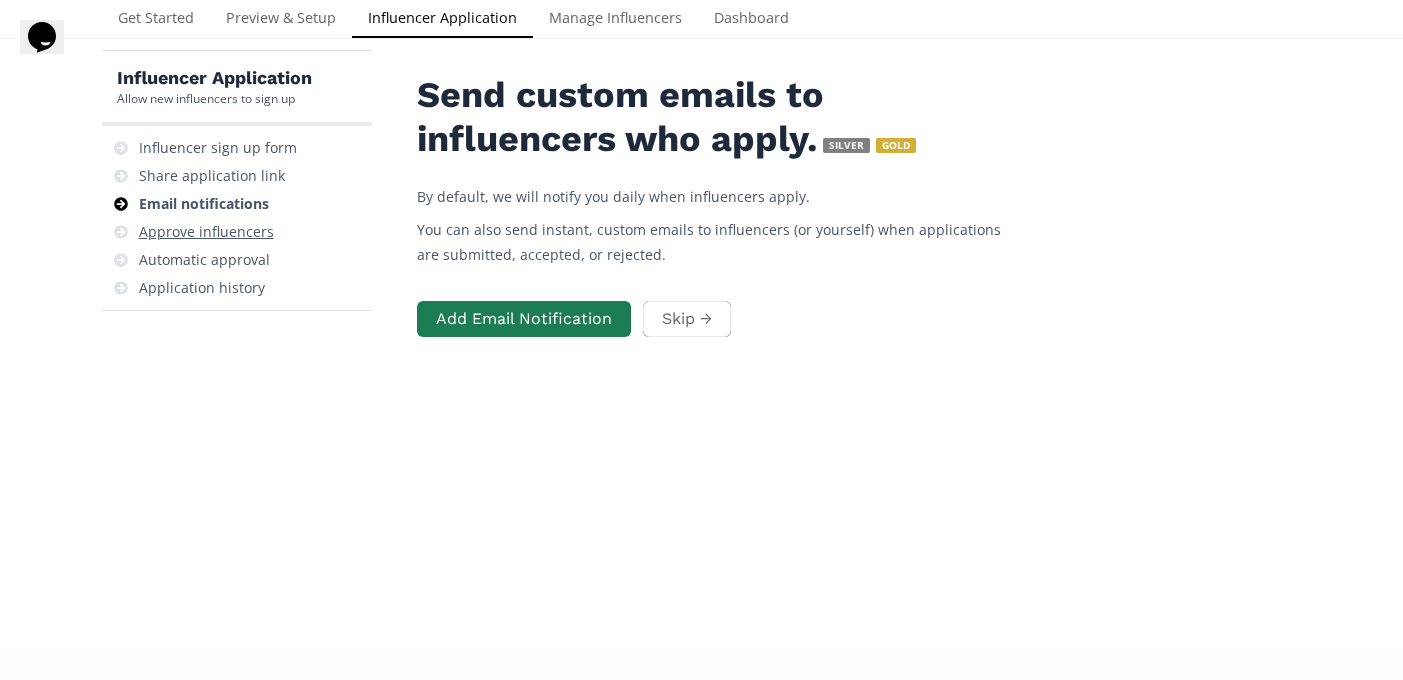 scroll, scrollTop: 80, scrollLeft: 0, axis: vertical 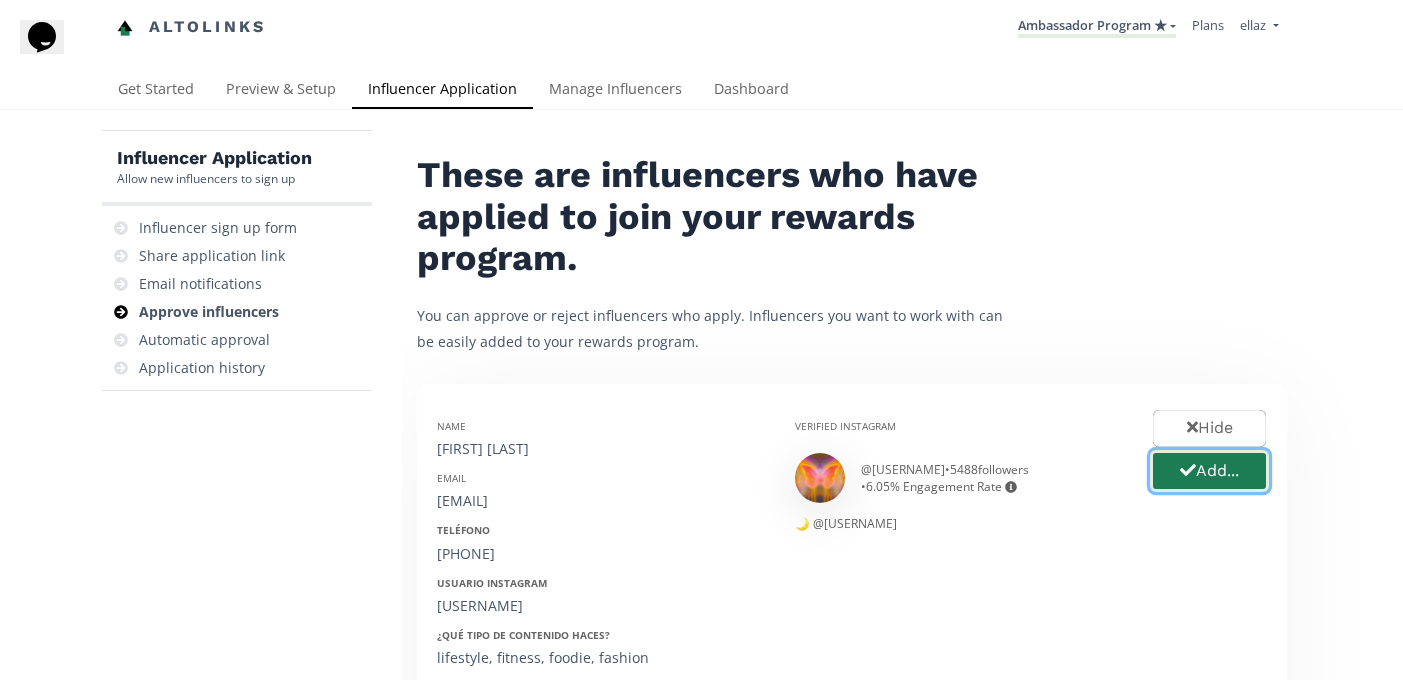 click on "Add..." at bounding box center (1209, 471) 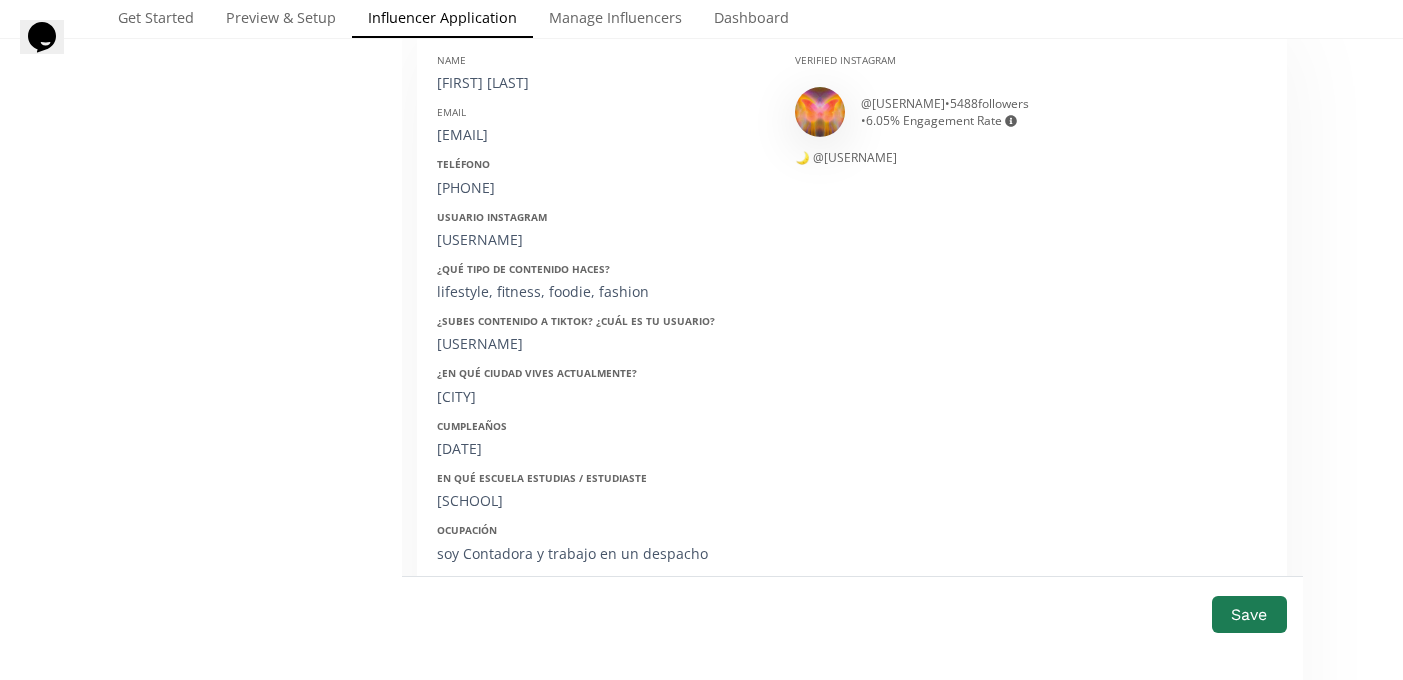 scroll, scrollTop: 529, scrollLeft: 0, axis: vertical 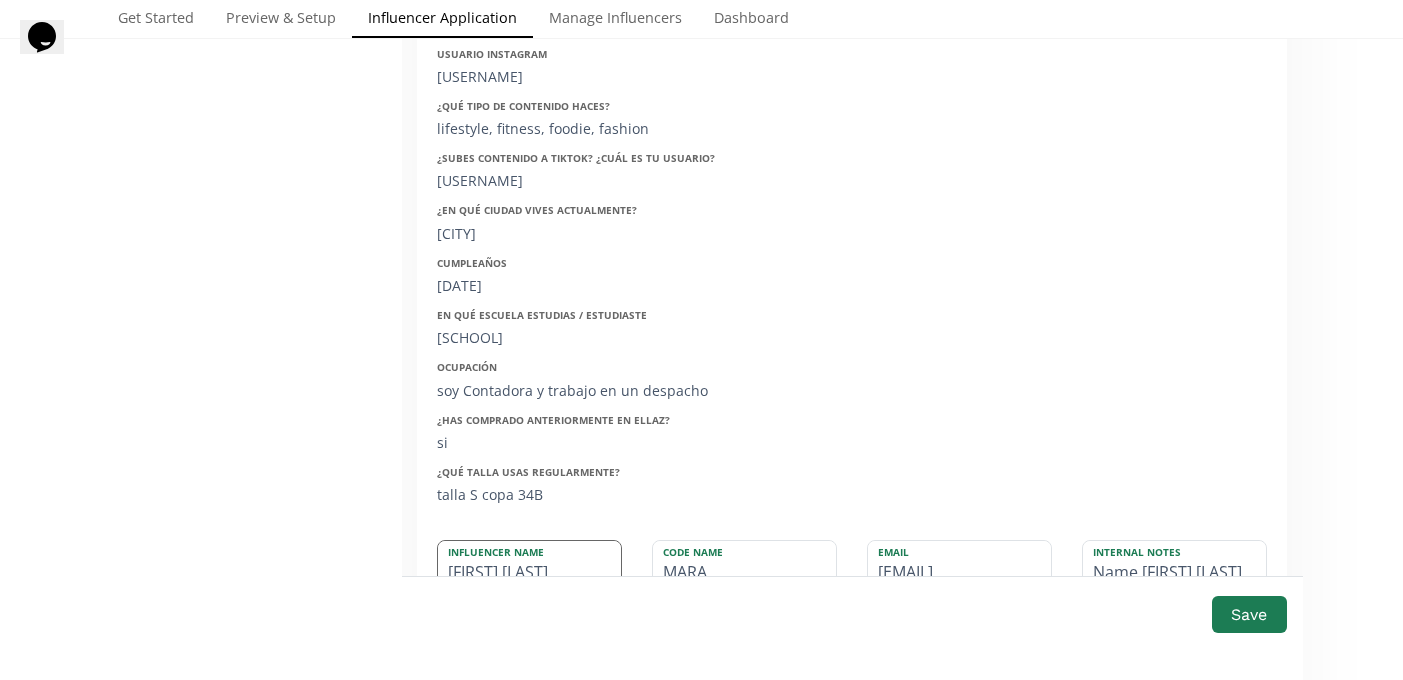 click on "María Pía" at bounding box center [529, 566] 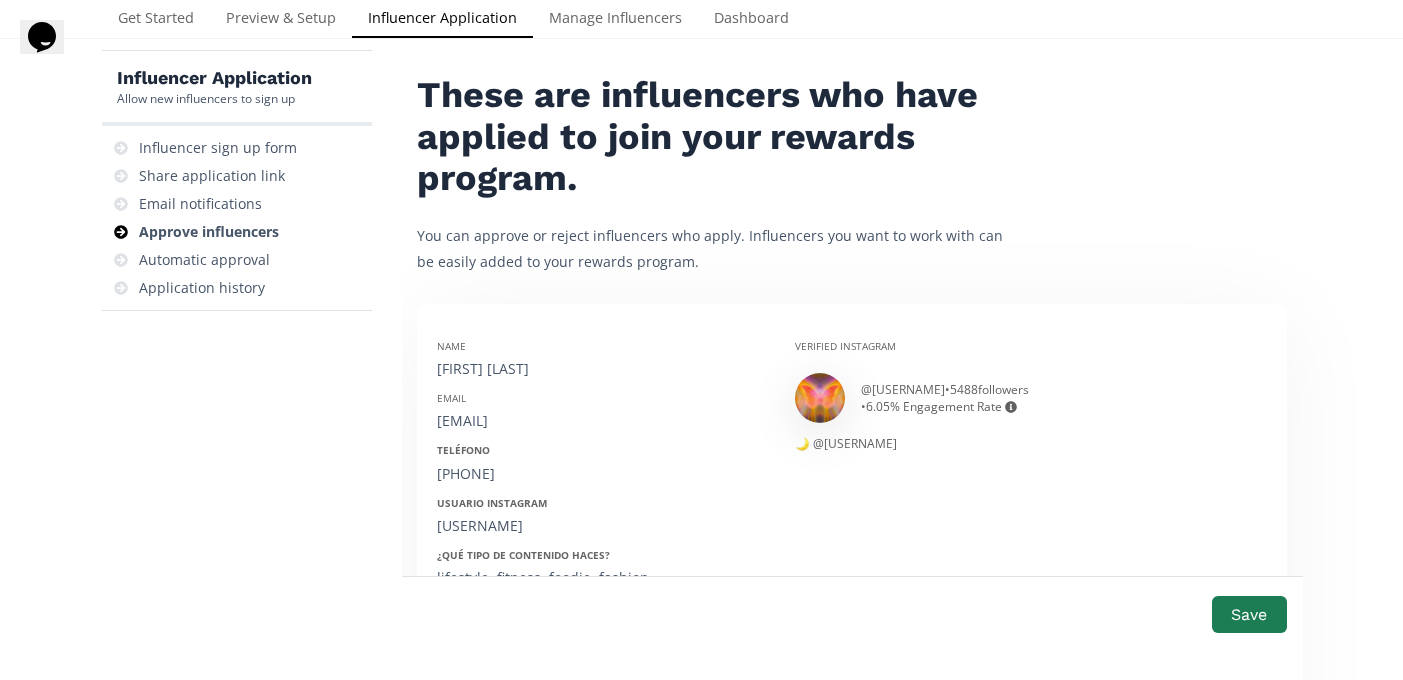 scroll, scrollTop: 78, scrollLeft: 0, axis: vertical 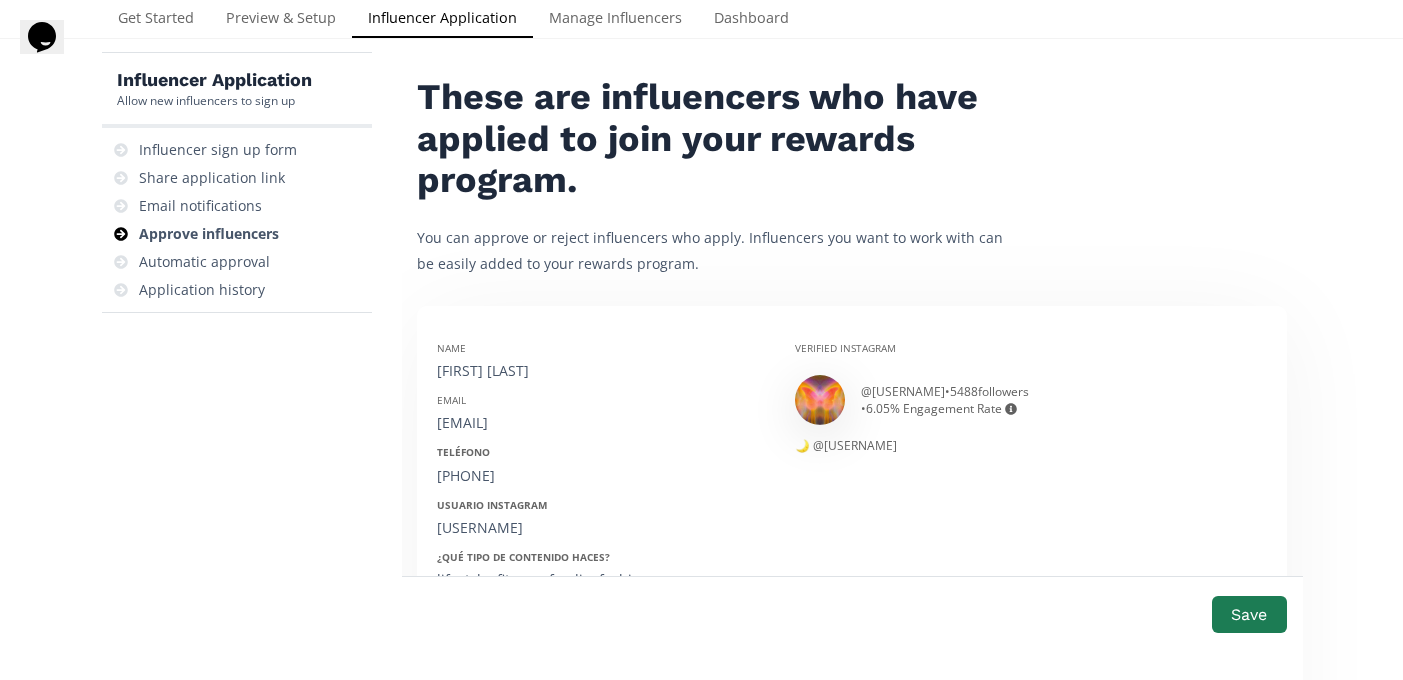 type on "María Pía Altamirano" 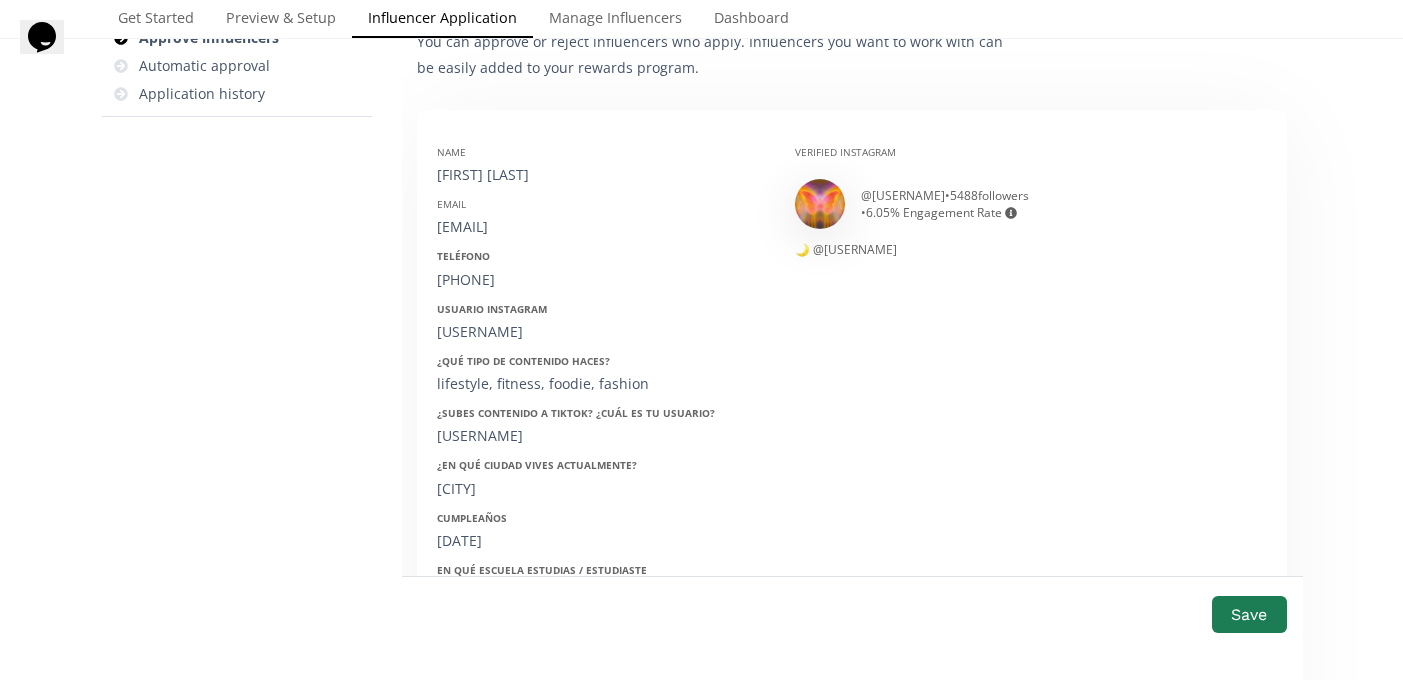scroll, scrollTop: 301, scrollLeft: 0, axis: vertical 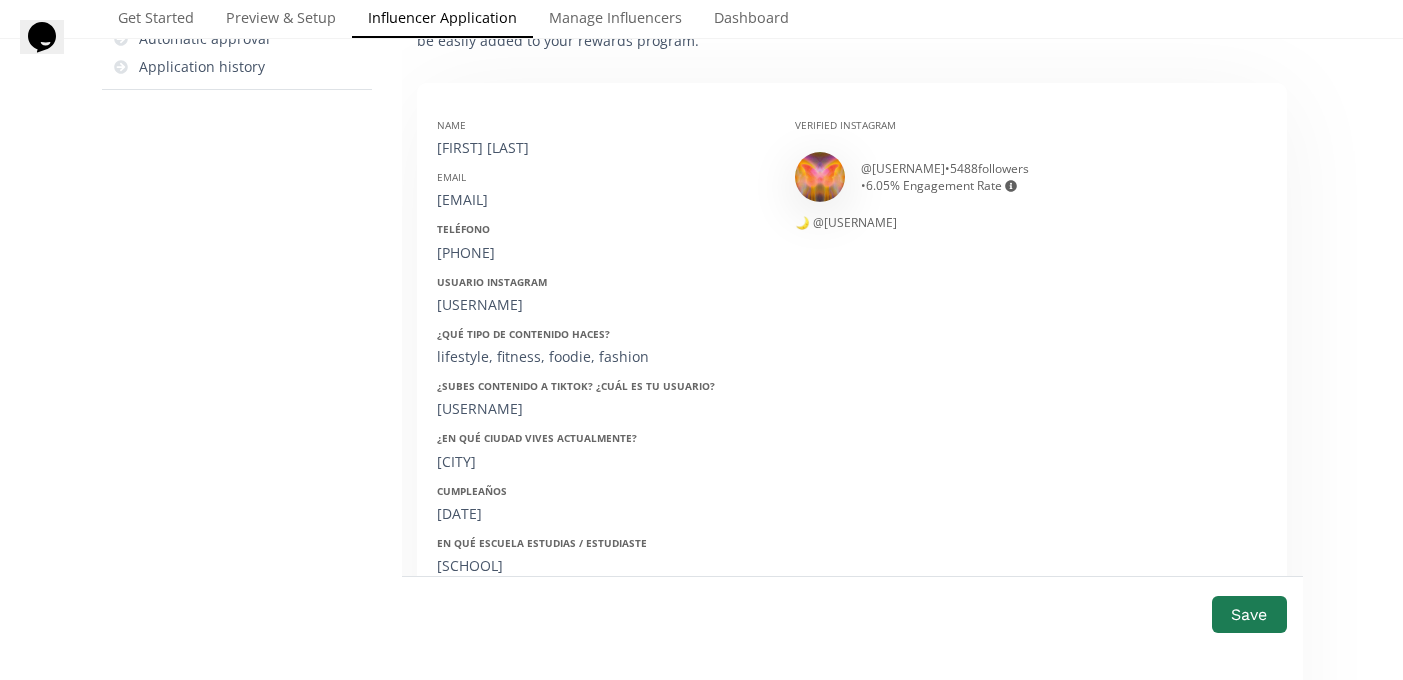 click on "Email piaaltag2001@gmail.com" at bounding box center (601, 190) 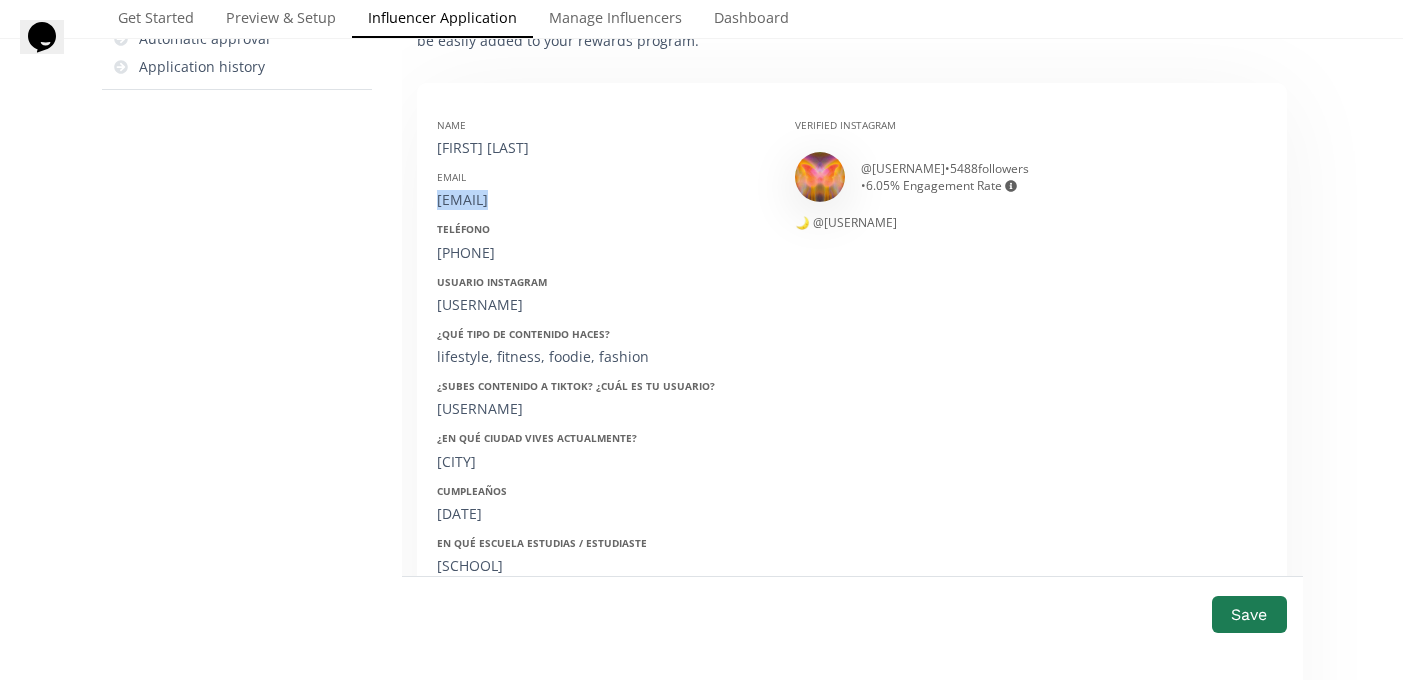 click on "[EMAIL]" at bounding box center [601, 200] 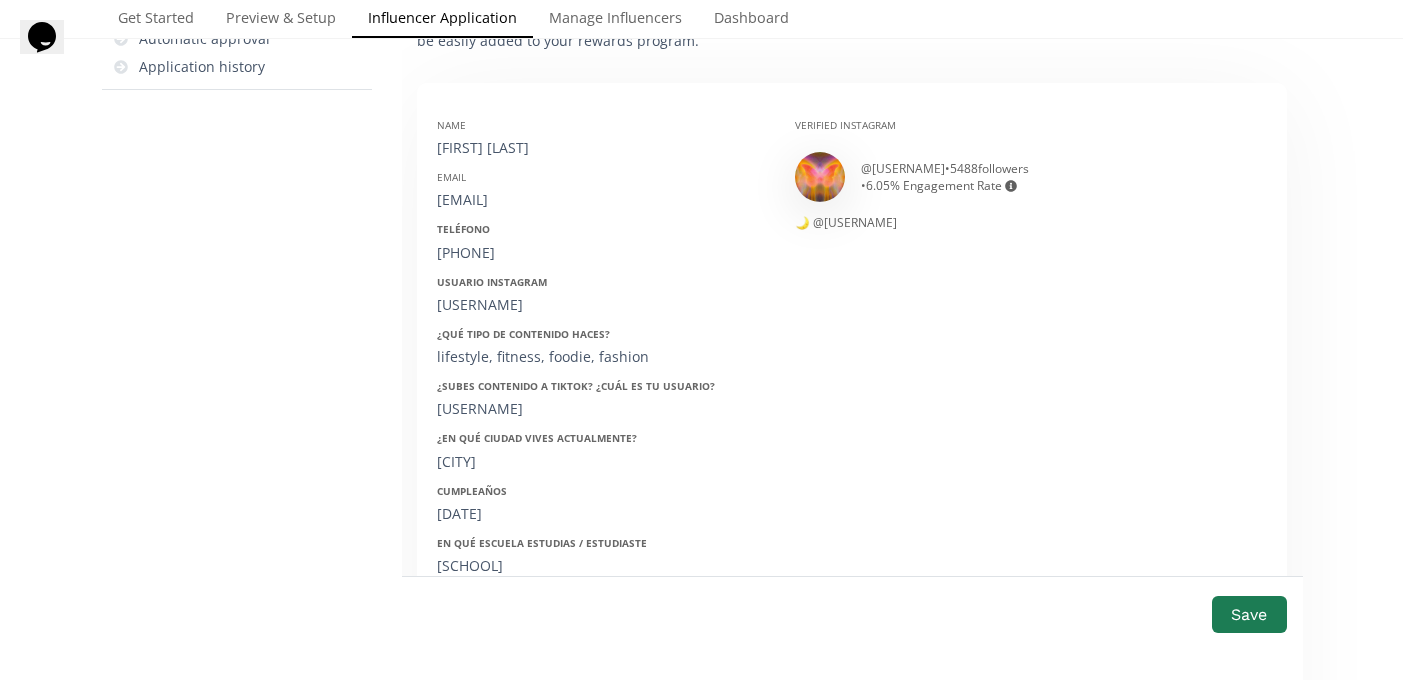 click on "4423227986" at bounding box center [601, 253] 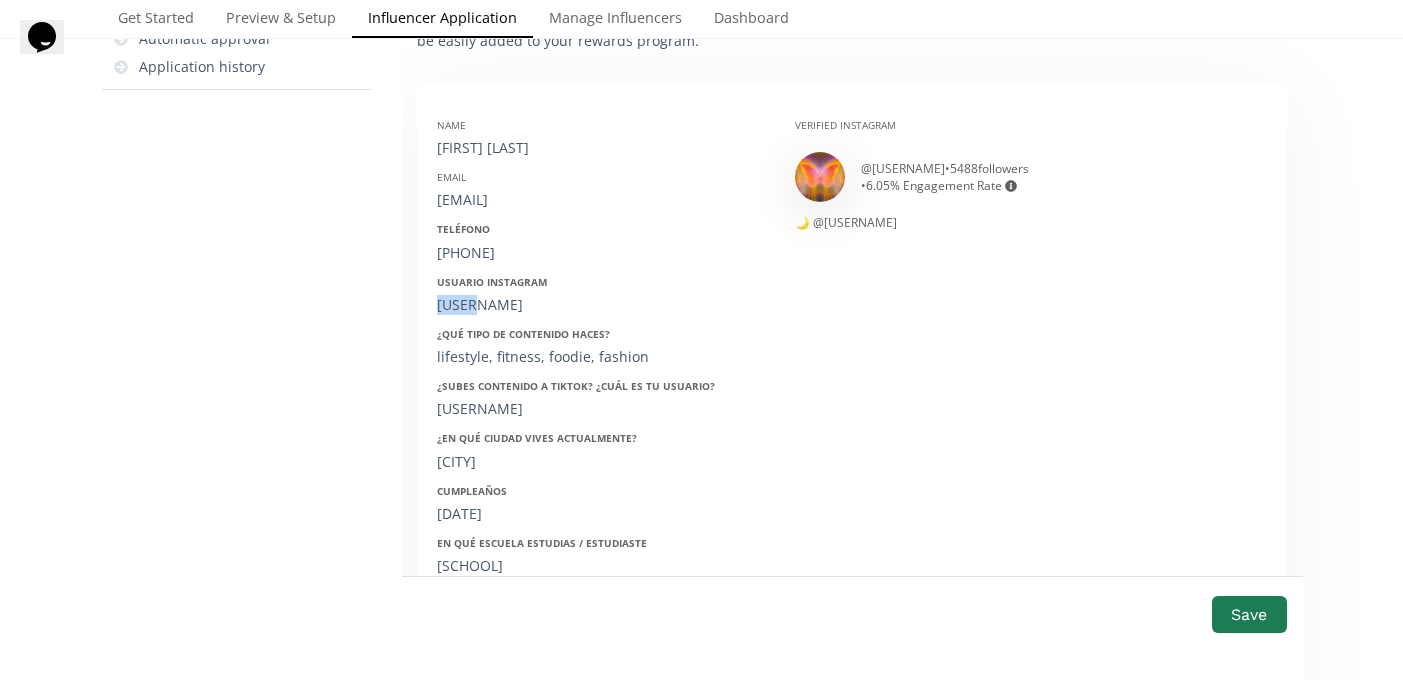 click on "maria.altamirano" at bounding box center (601, 305) 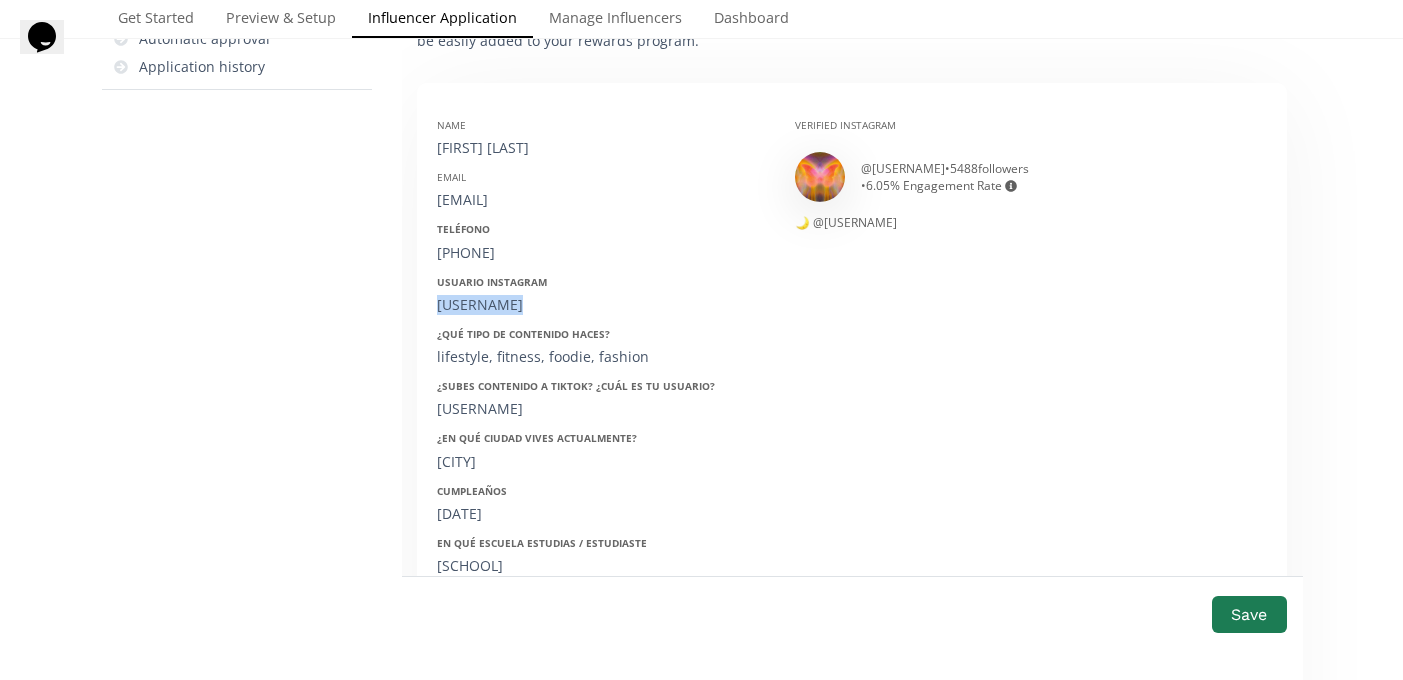 click on "maria.altamirano" at bounding box center (601, 305) 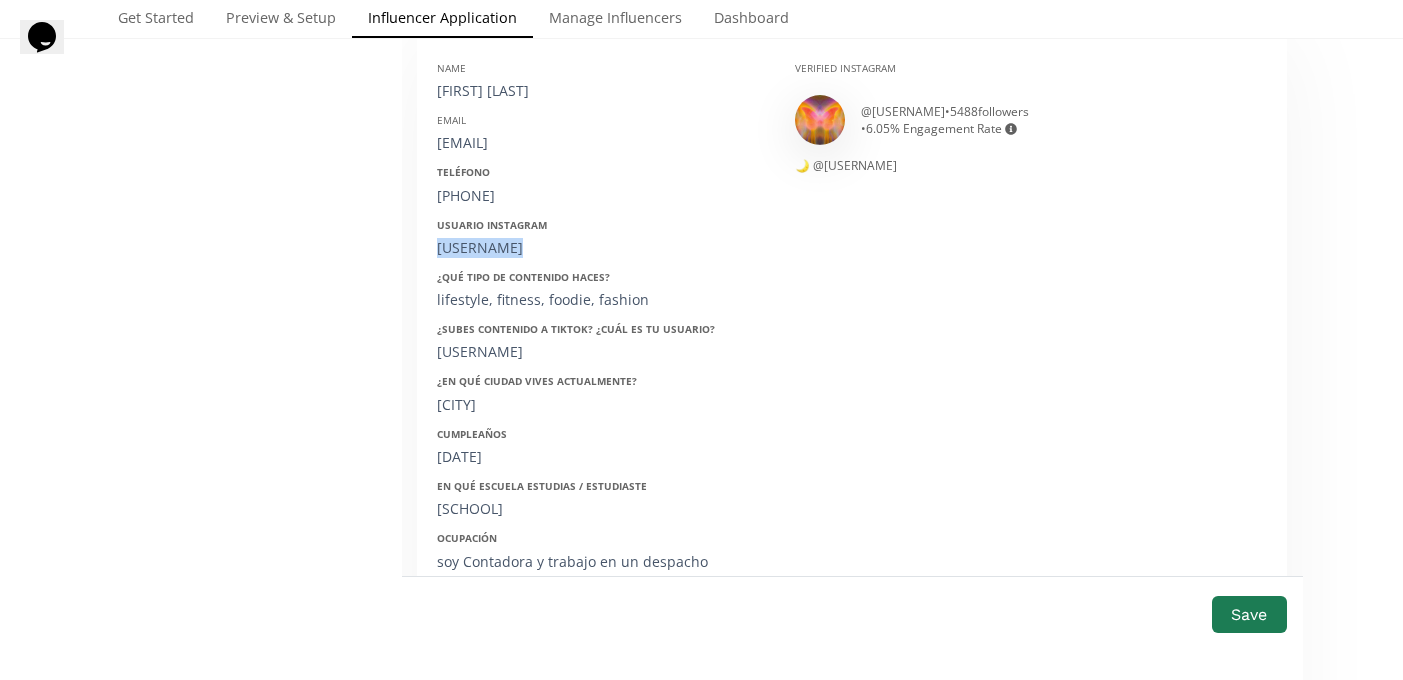 scroll, scrollTop: 361, scrollLeft: 0, axis: vertical 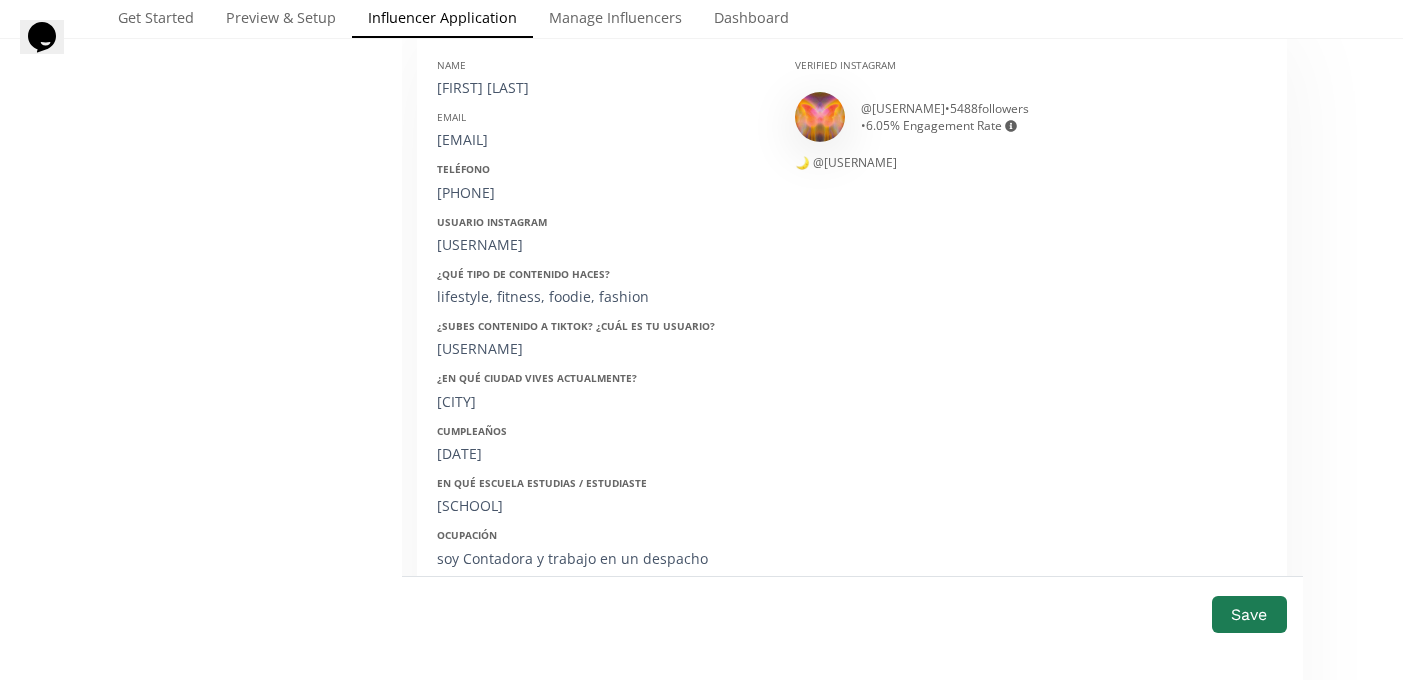 click on "27/03/2001" at bounding box center [601, 454] 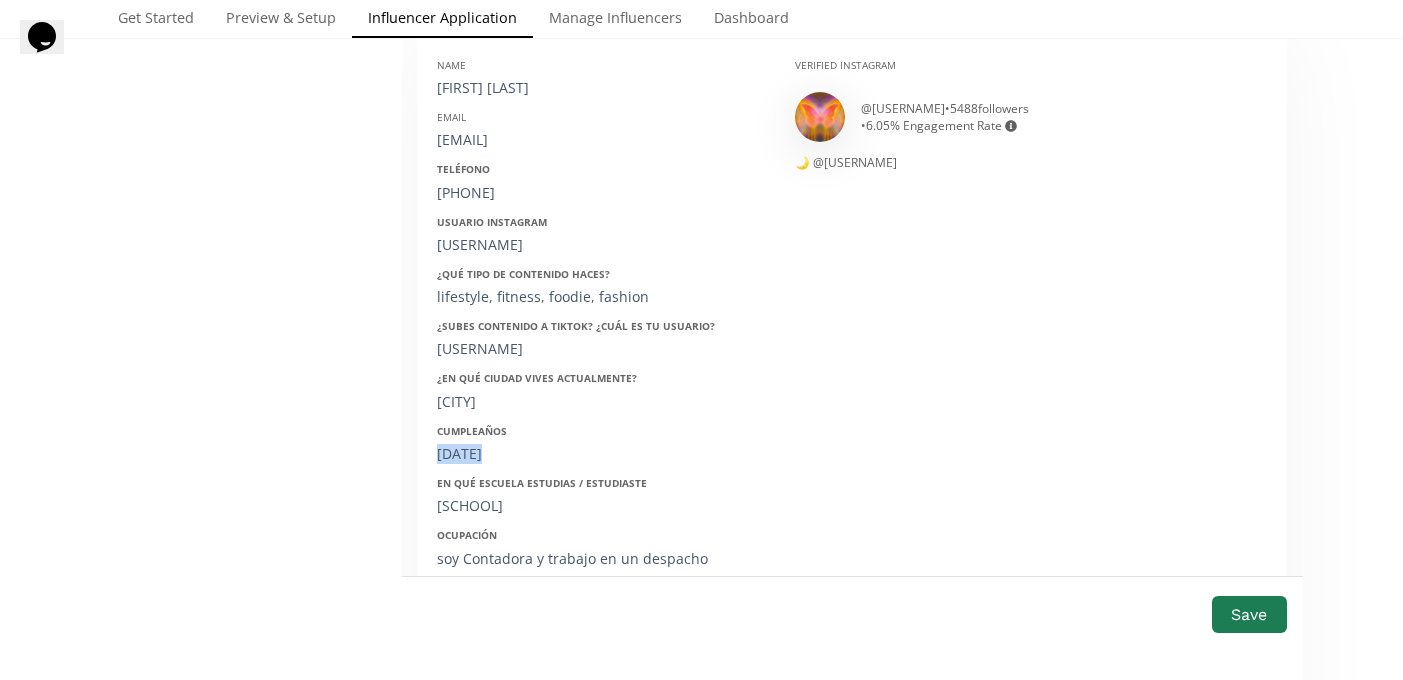 copy on "27/03/2001" 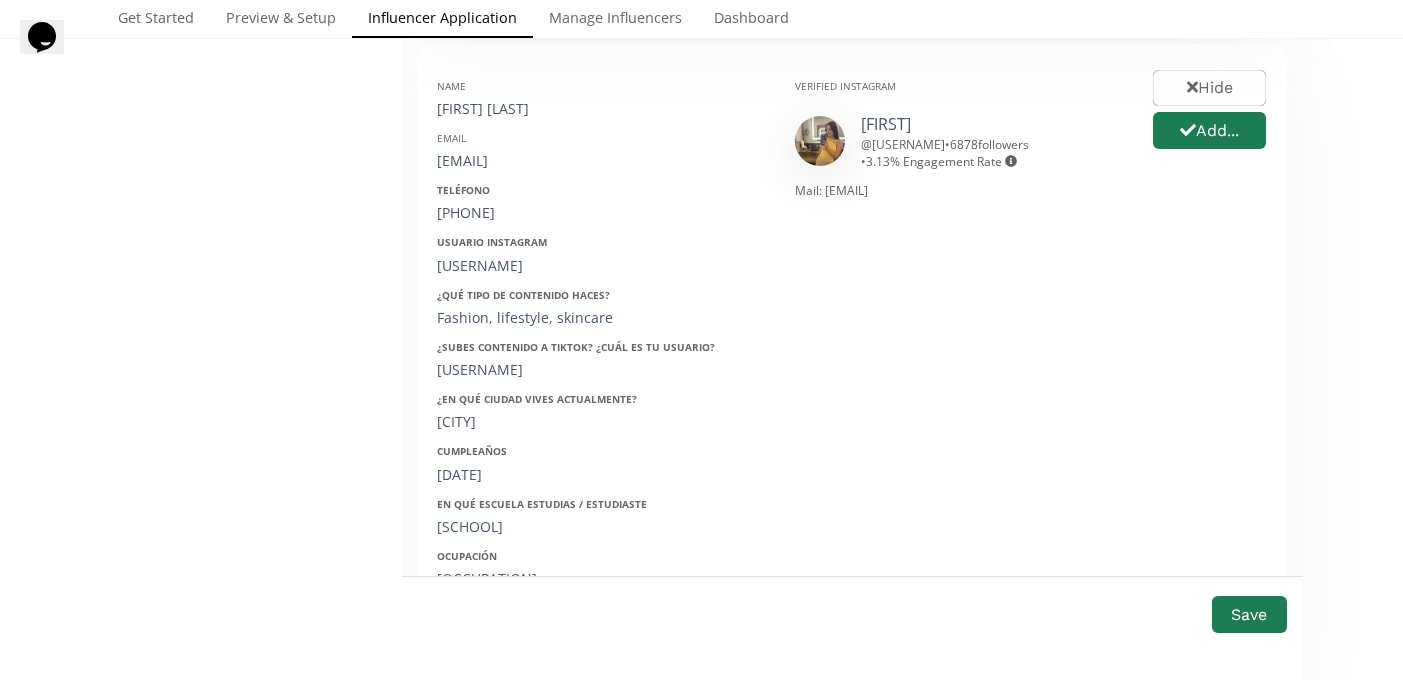scroll, scrollTop: 1425, scrollLeft: 0, axis: vertical 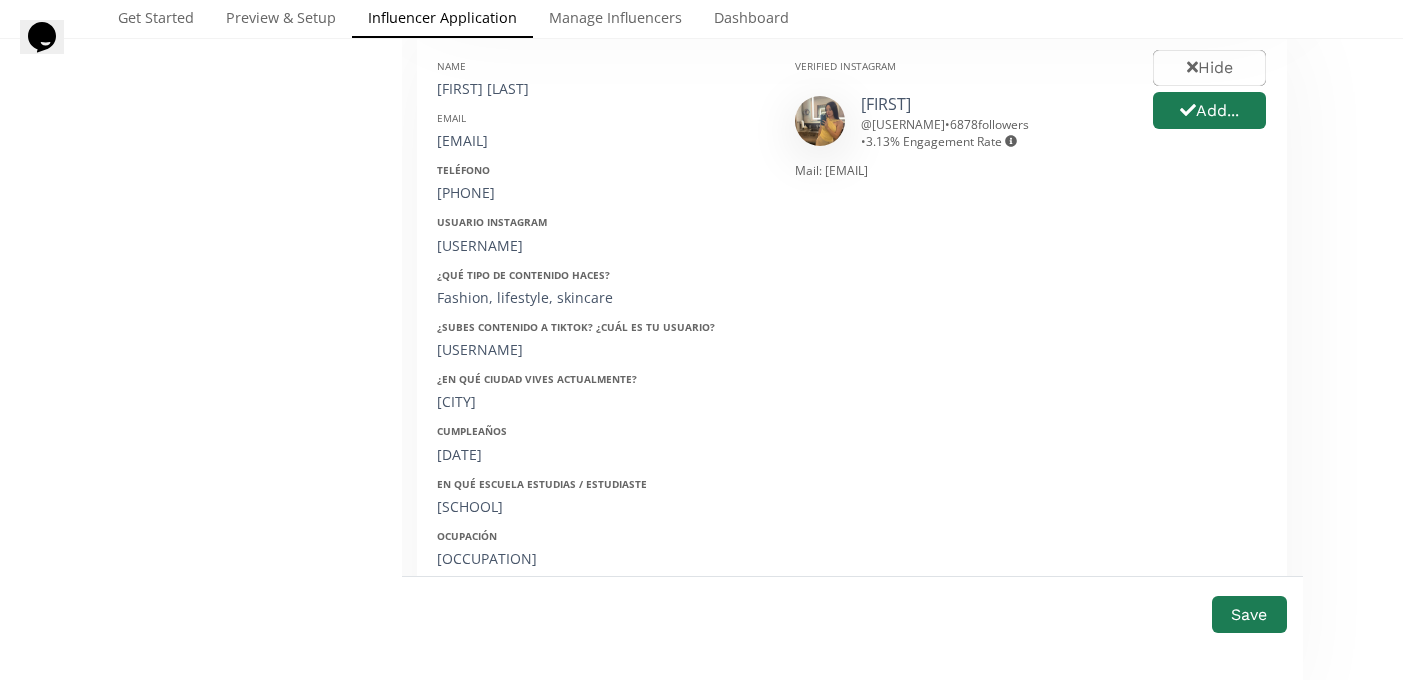click on "Hide  Add..." at bounding box center (1209, 90) 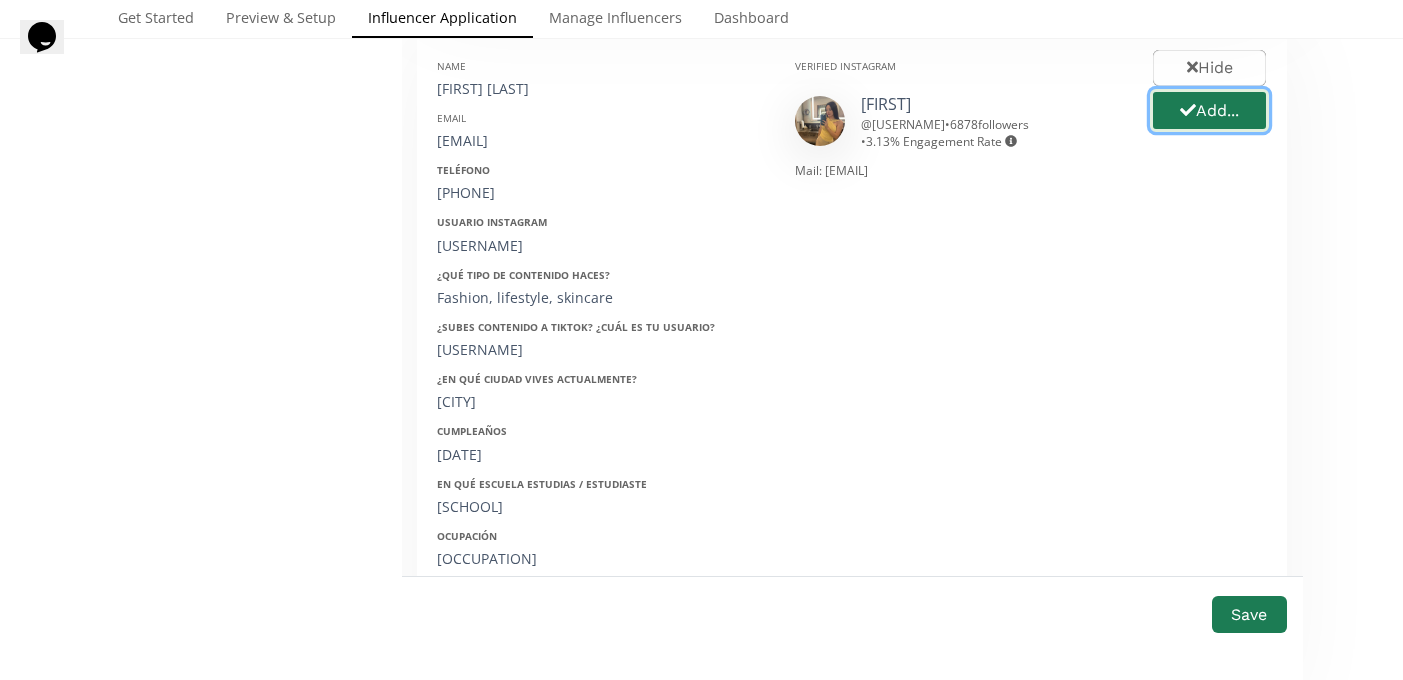 click on "Add..." at bounding box center (1209, 110) 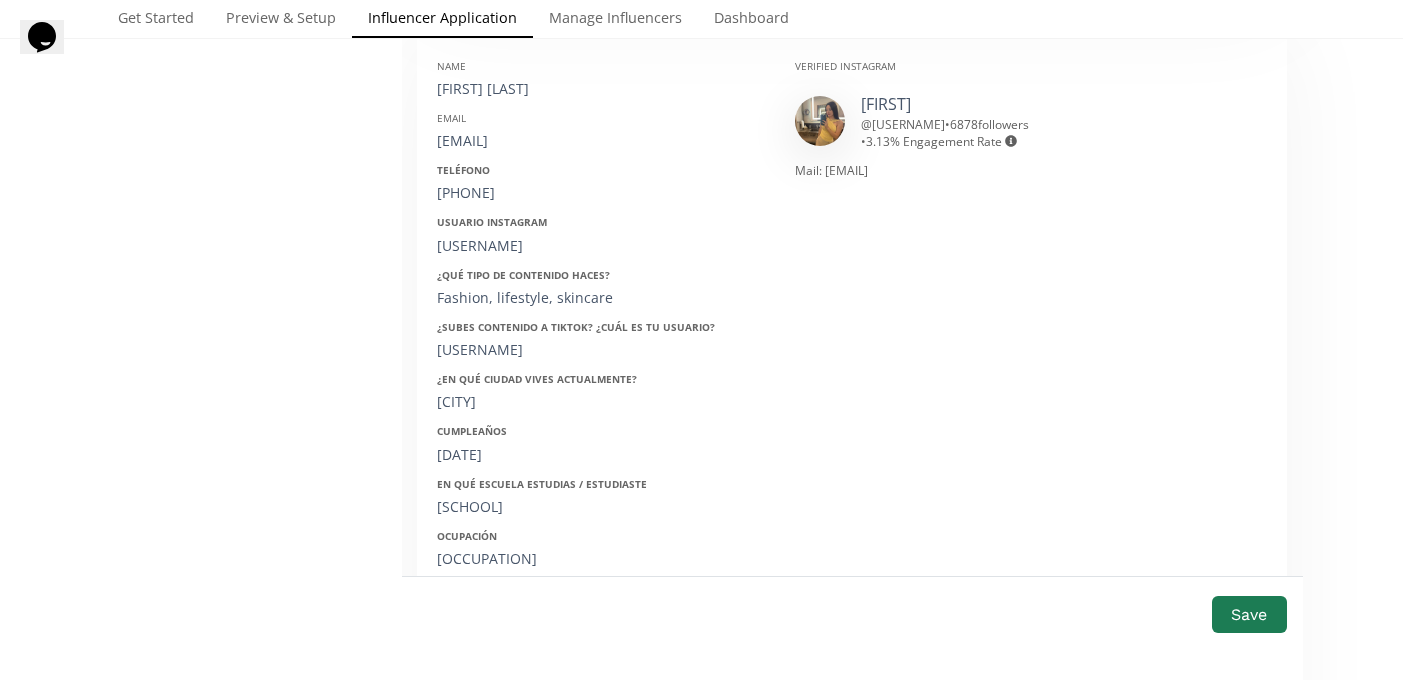 click on "Regina Peña" at bounding box center [601, 89] 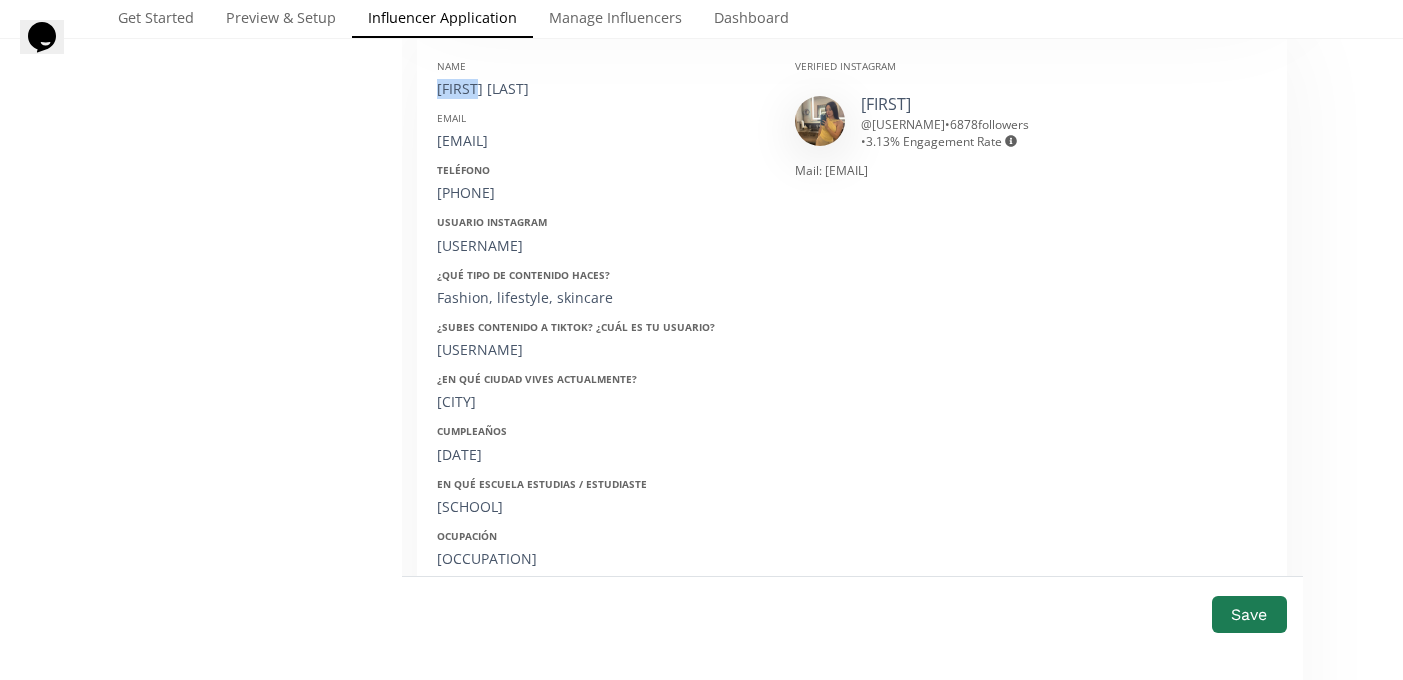 click on "Regina Peña" at bounding box center [601, 89] 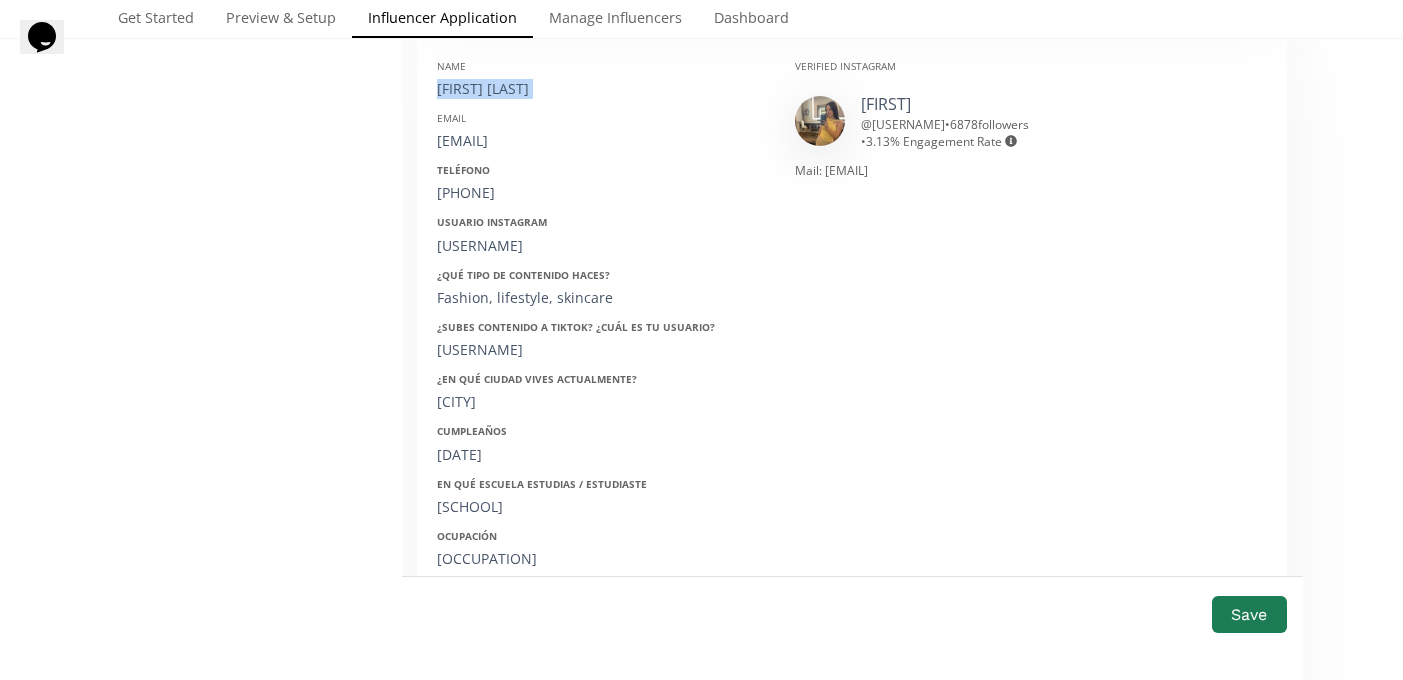 click on "Regina Peña" at bounding box center [601, 89] 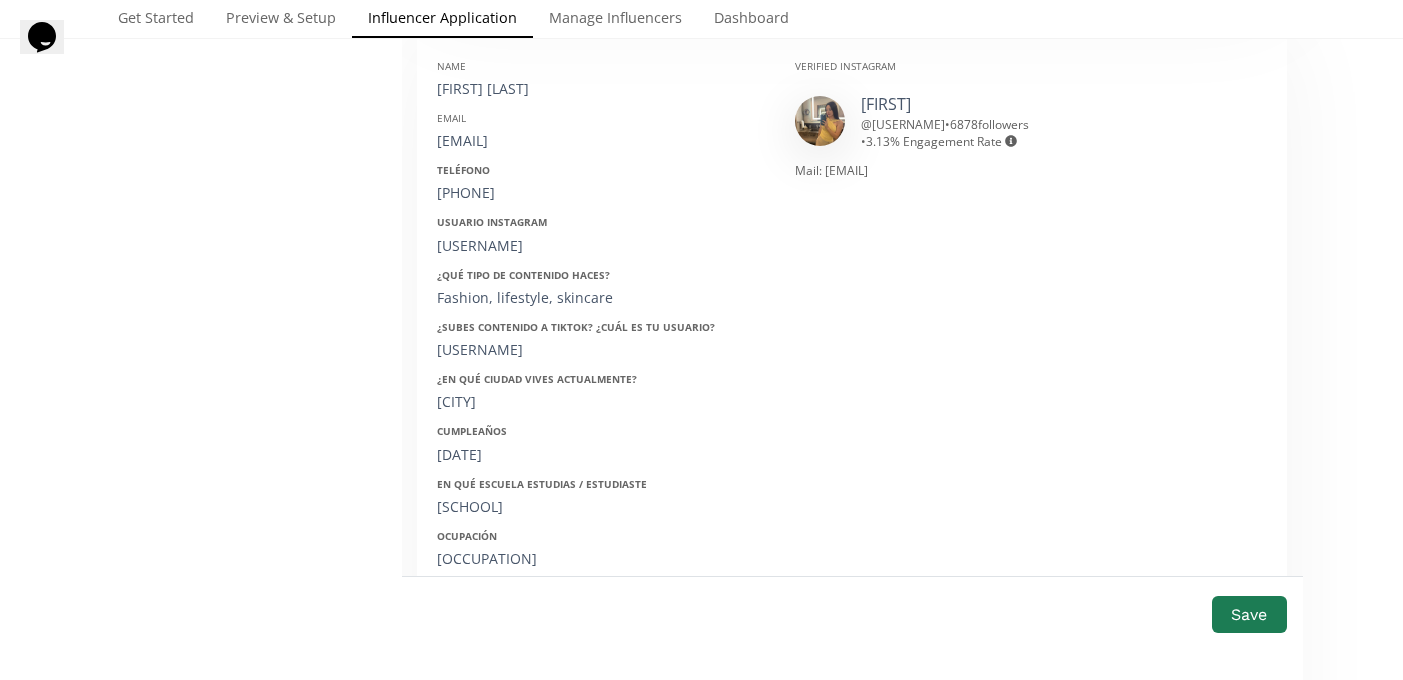click on "regispena100403@gmail.com" at bounding box center (601, 141) 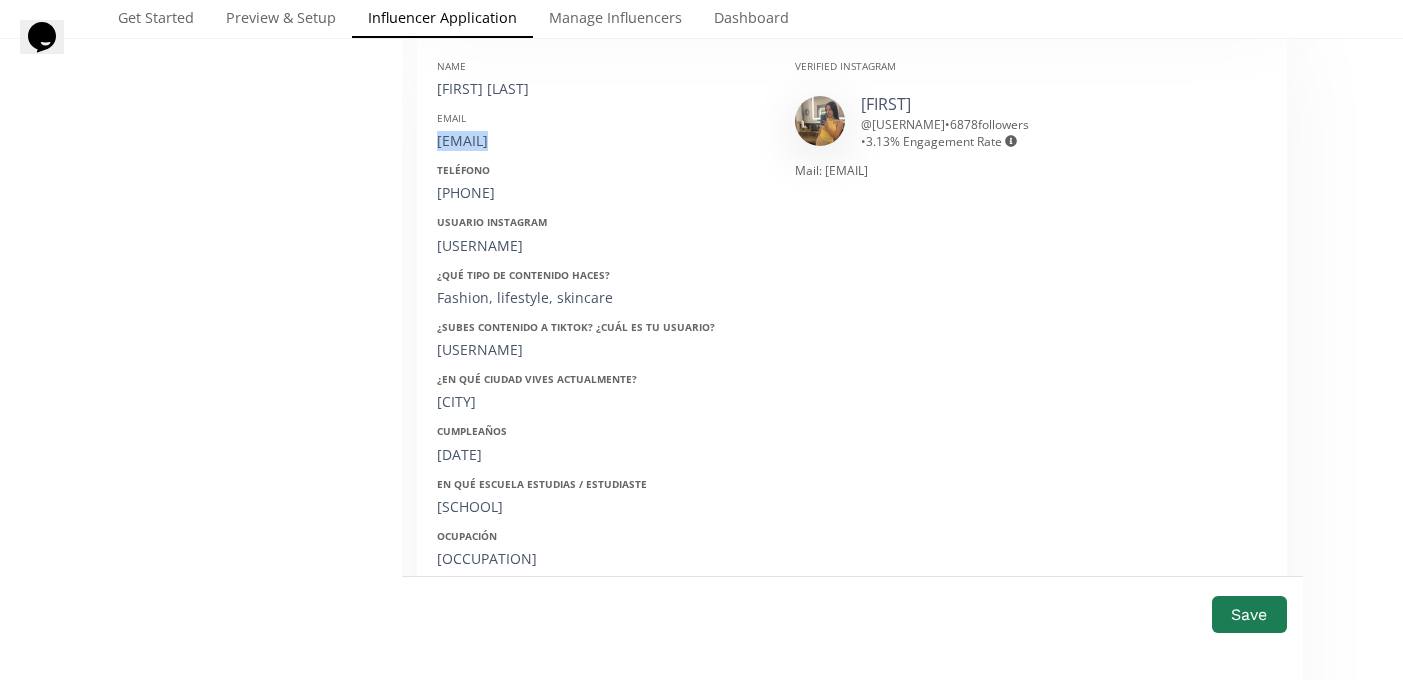 click on "regispena100403@gmail.com" at bounding box center (601, 141) 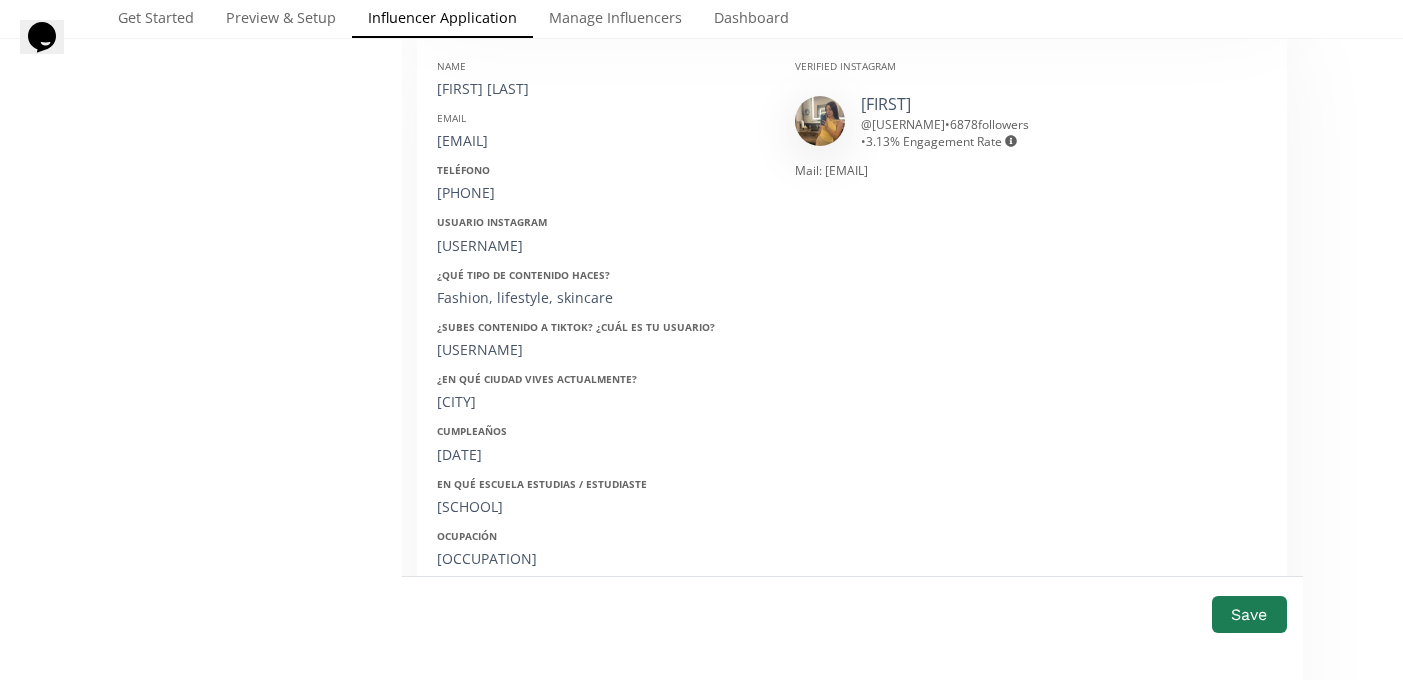 click on "Name Regina Peña Email regispena100403@gmail.com Teléfono 4421378878 Usuario Instagram reginapvm ¿Qué tipo de contenido haces? Fashion, lifestyle, skincare ¿Subes contenido a Tiktok? ¿Cuál es tu usuario? reginapvm ¿En qué ciudad vives actualmente? Querétaro  Cumpleaños 17/04/2000 En qué escuela estudias / estudiaste  john f Kennedy American school of queretaro Ocupación Cosmetologa ¿Has comprado anteriormente en ellaz? No ¿Qué talla usas regularmente?  S" at bounding box center (601, 360) 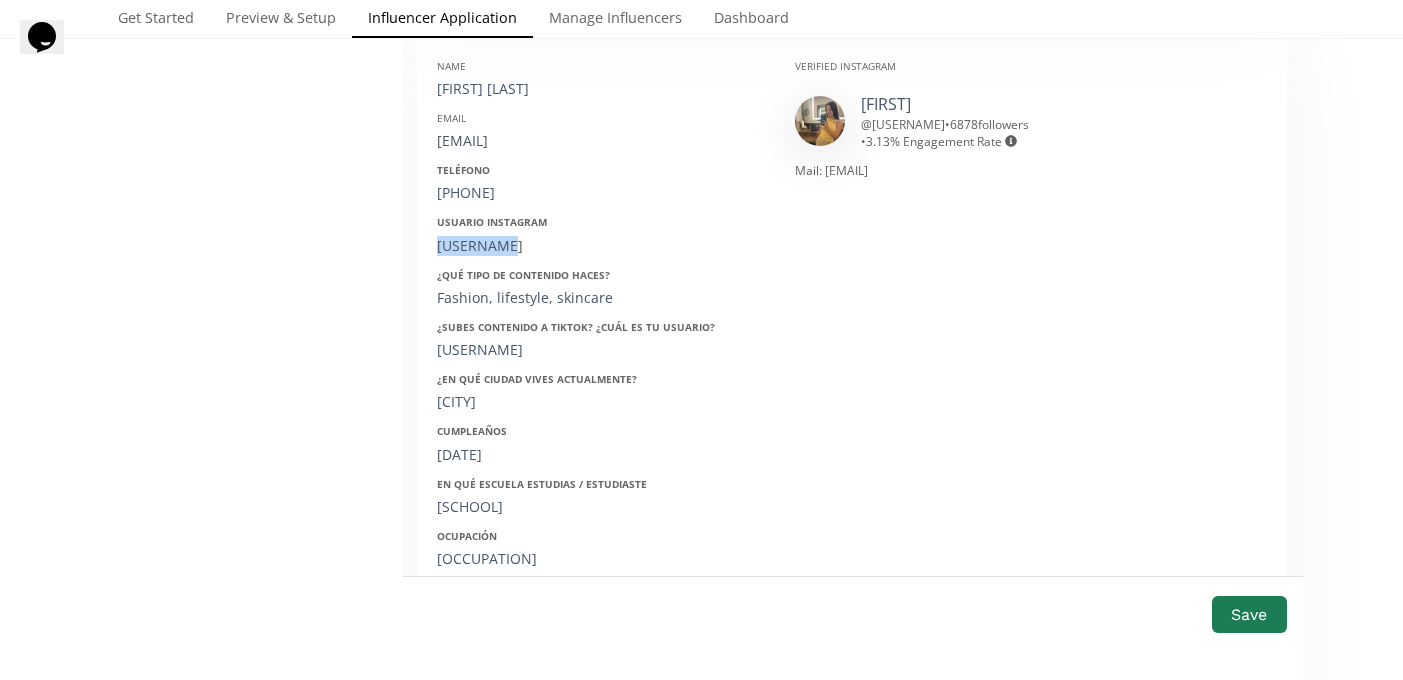 click on "reginapvm" at bounding box center (601, 246) 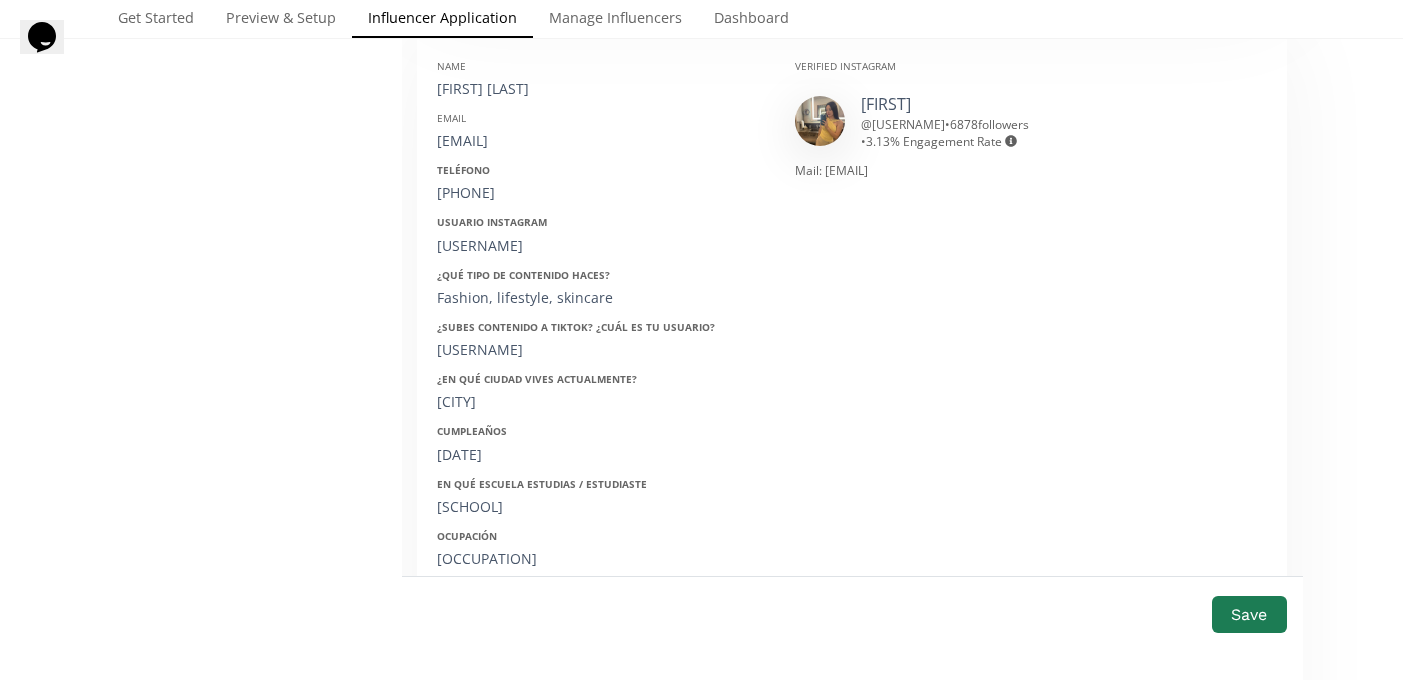 click on "Querétaro" at bounding box center [601, 402] 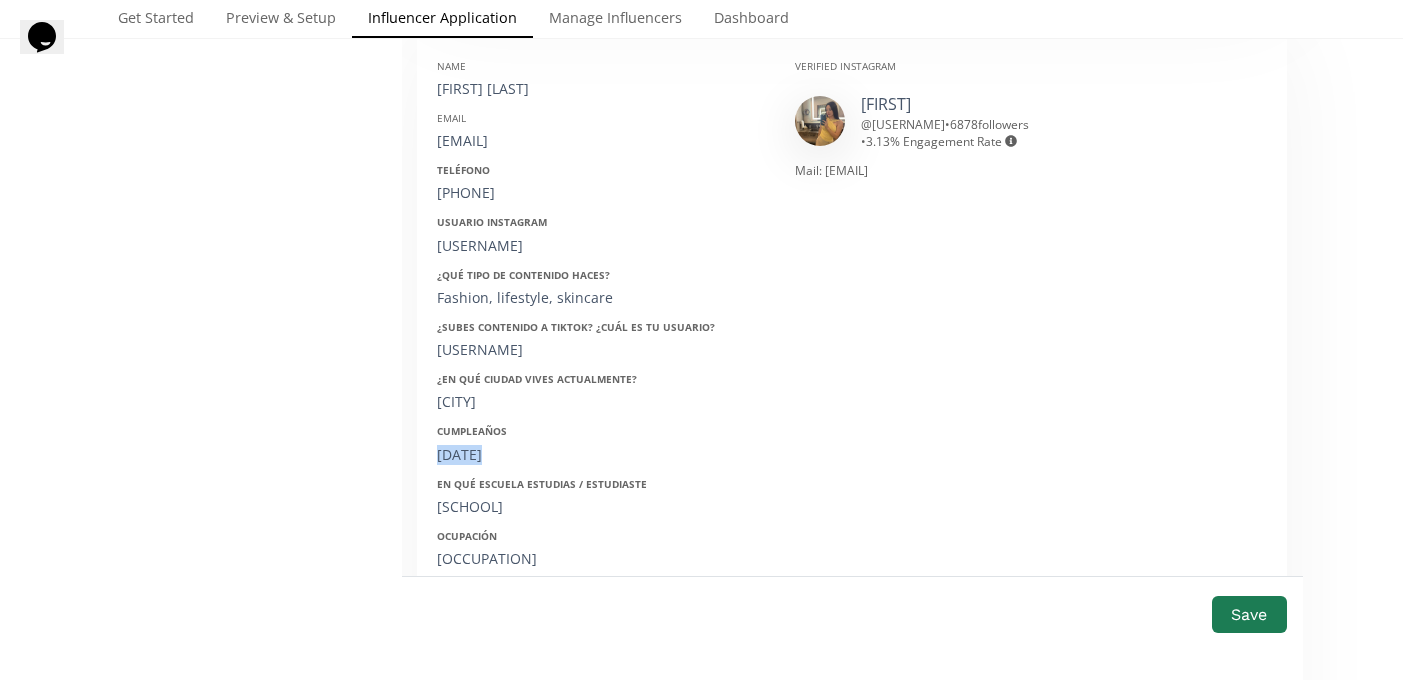 click on "17/04/2000" at bounding box center (601, 455) 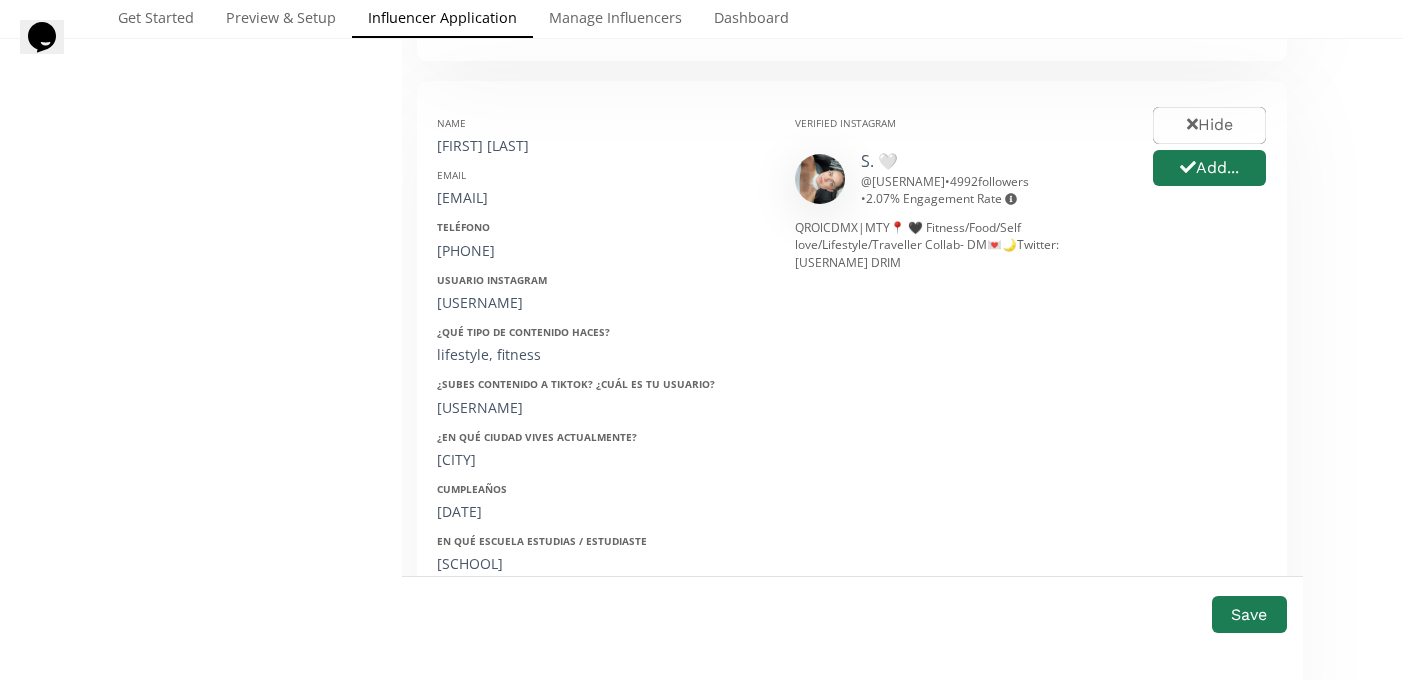 scroll, scrollTop: 2502, scrollLeft: 0, axis: vertical 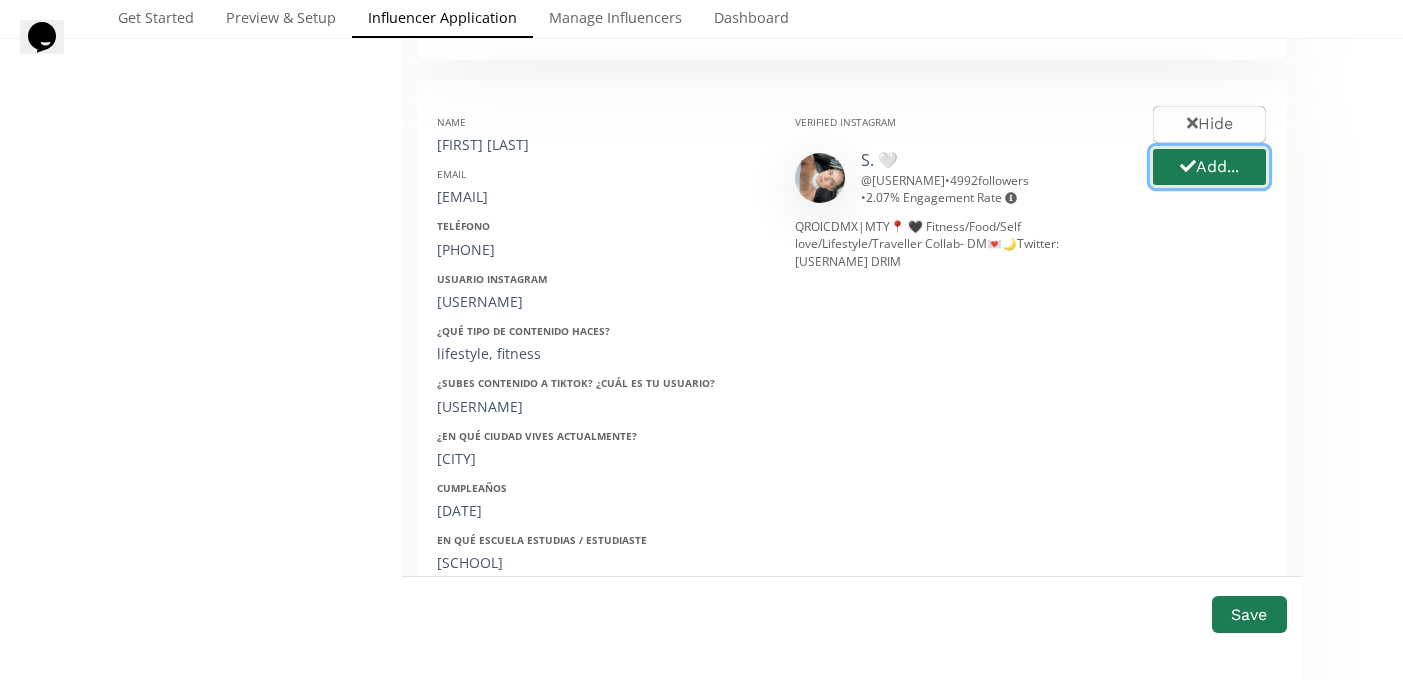 click 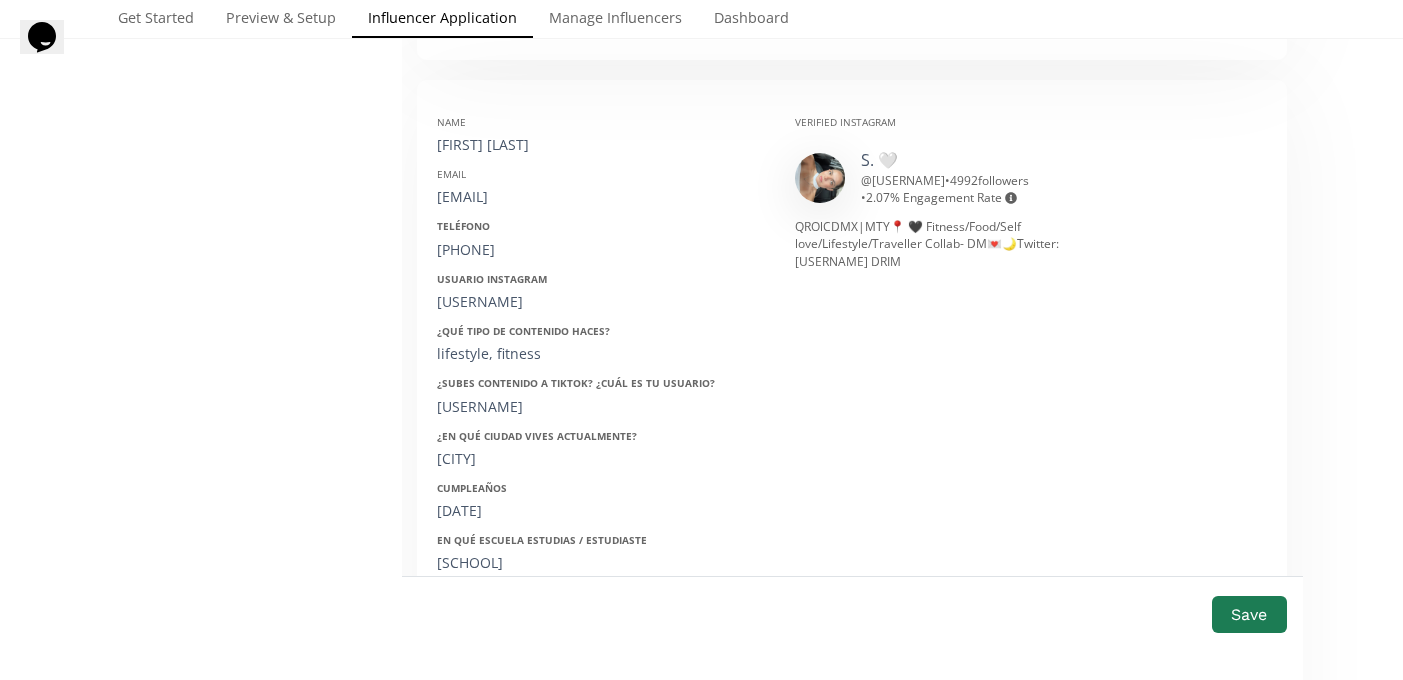 click on "Stefanía López" at bounding box center (601, 145) 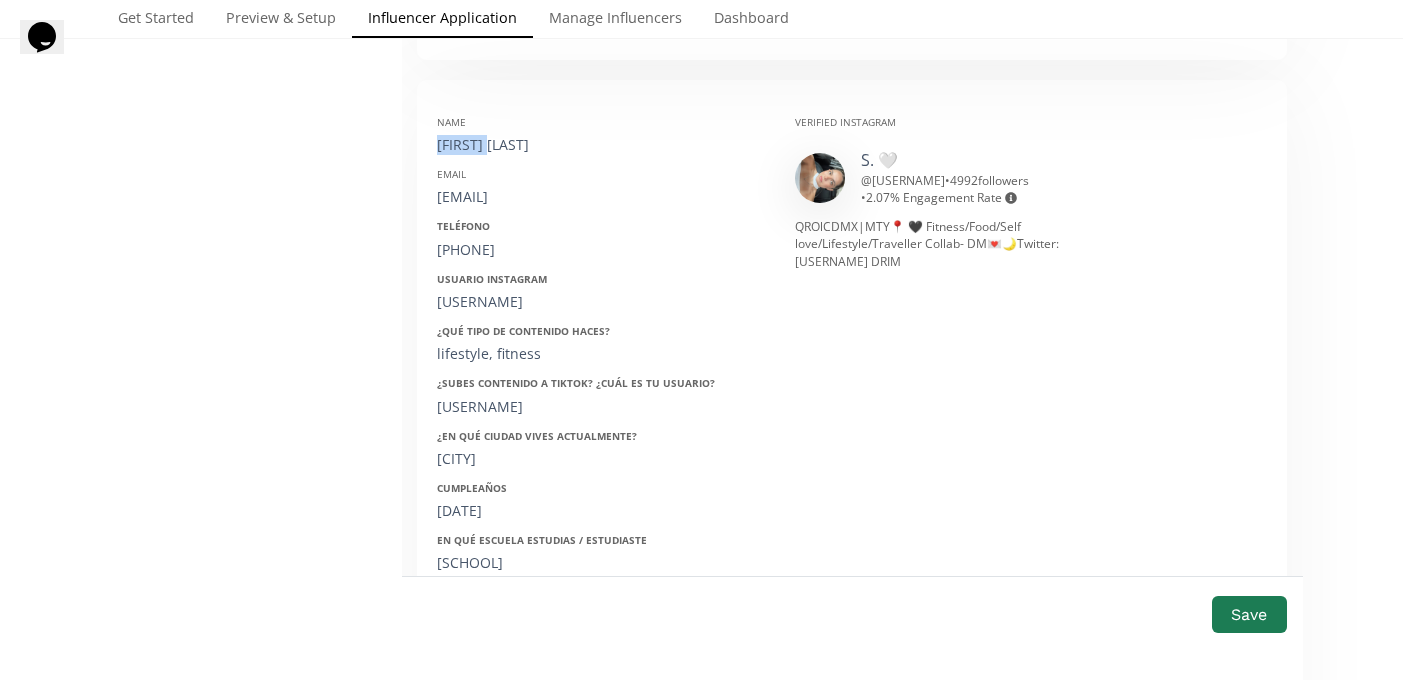 click on "Stefanía López" at bounding box center (601, 145) 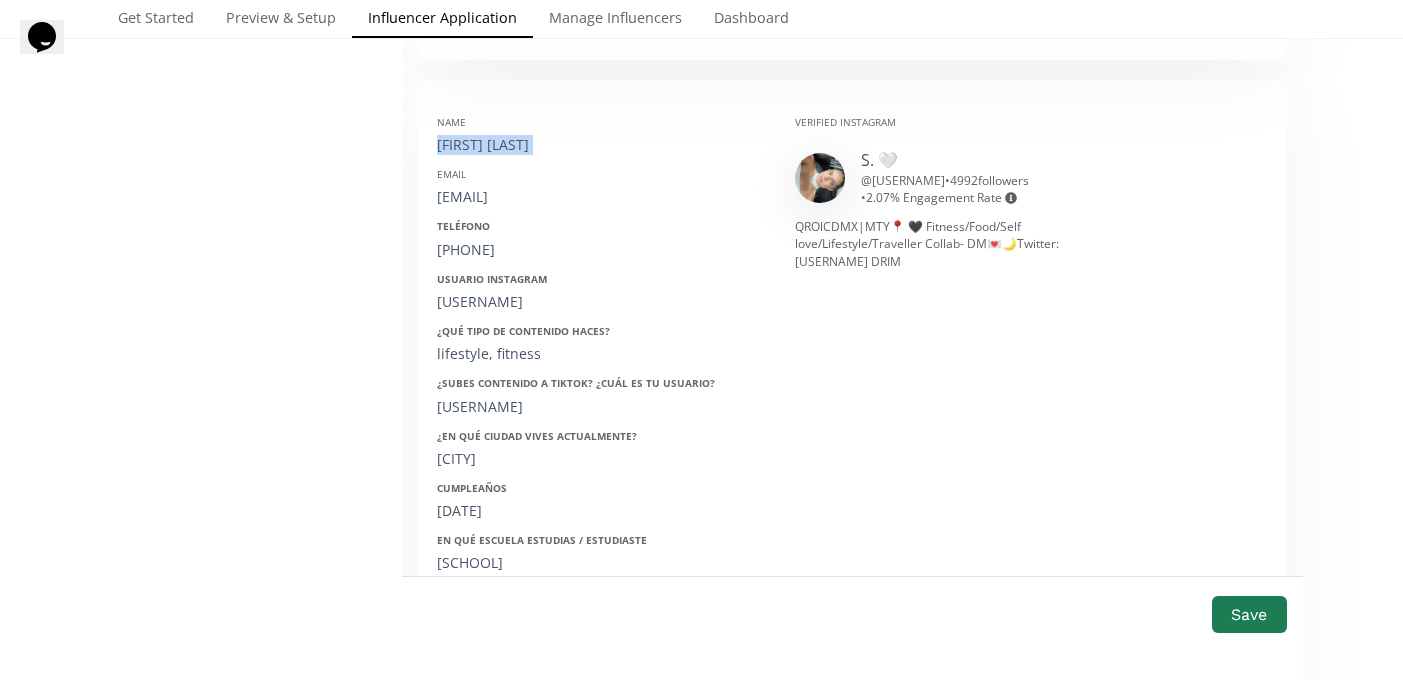 click on "Stefanía López" at bounding box center (601, 145) 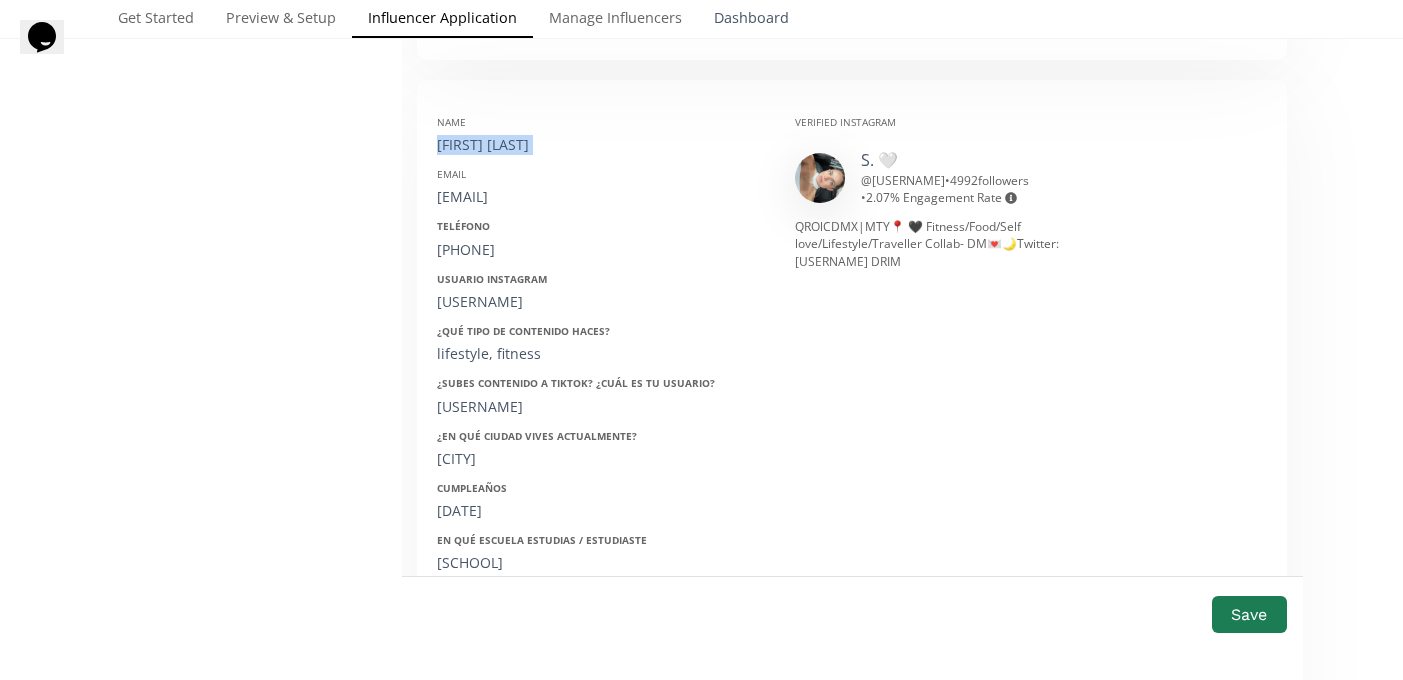 copy on "Stefanía López" 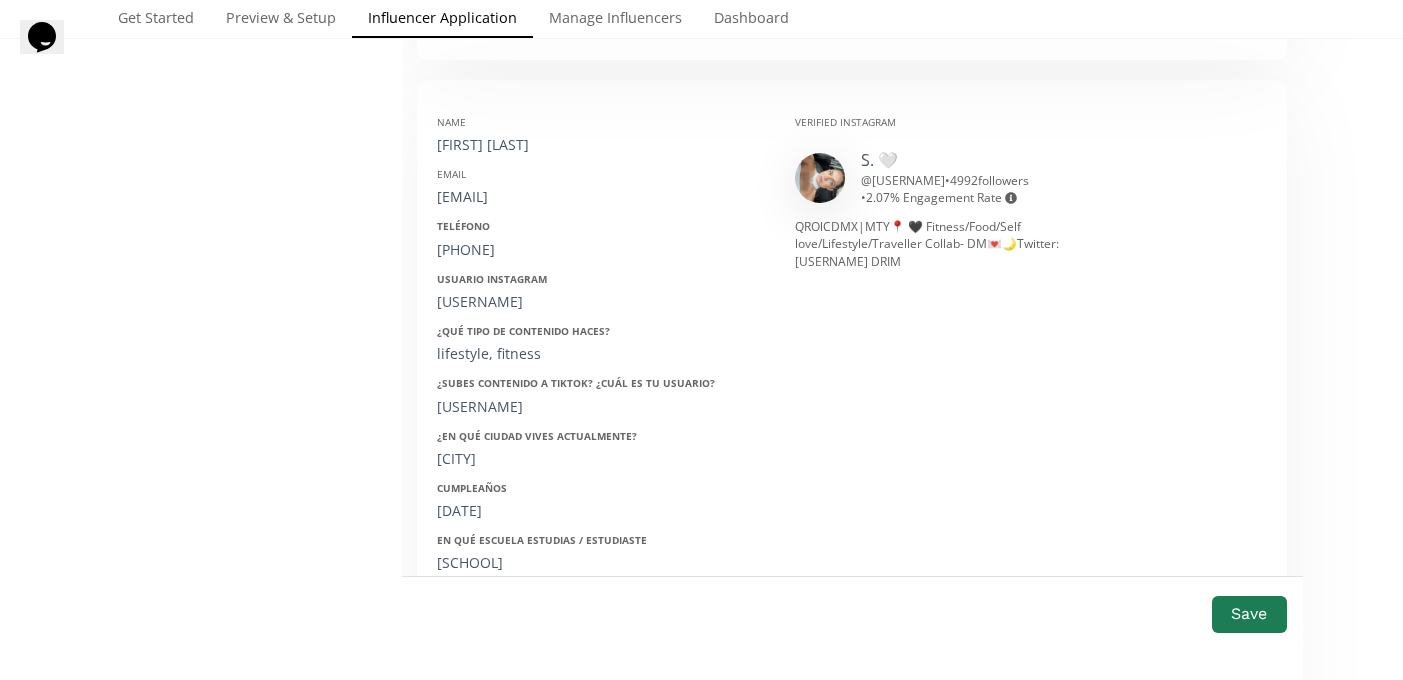 click on "stefanialopezlara0@gmail.com" at bounding box center [601, 197] 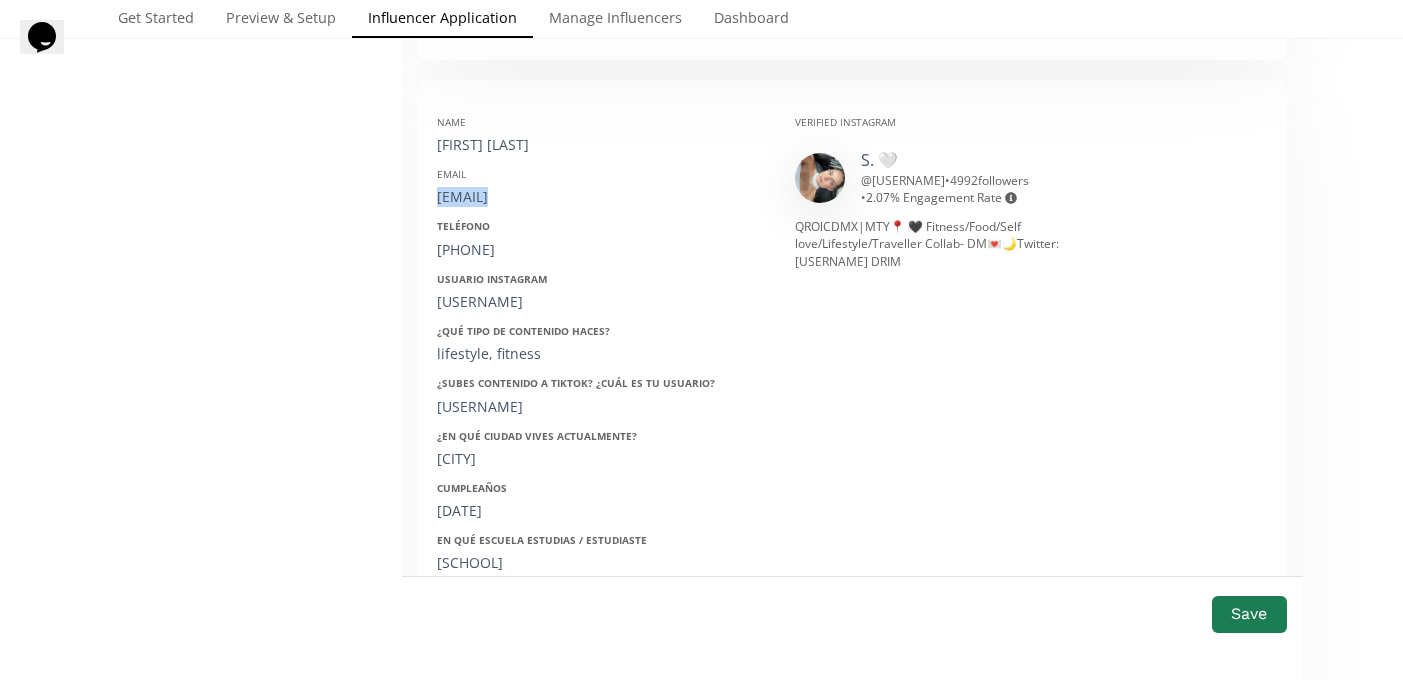 click on "[EMAIL]" at bounding box center [601, 197] 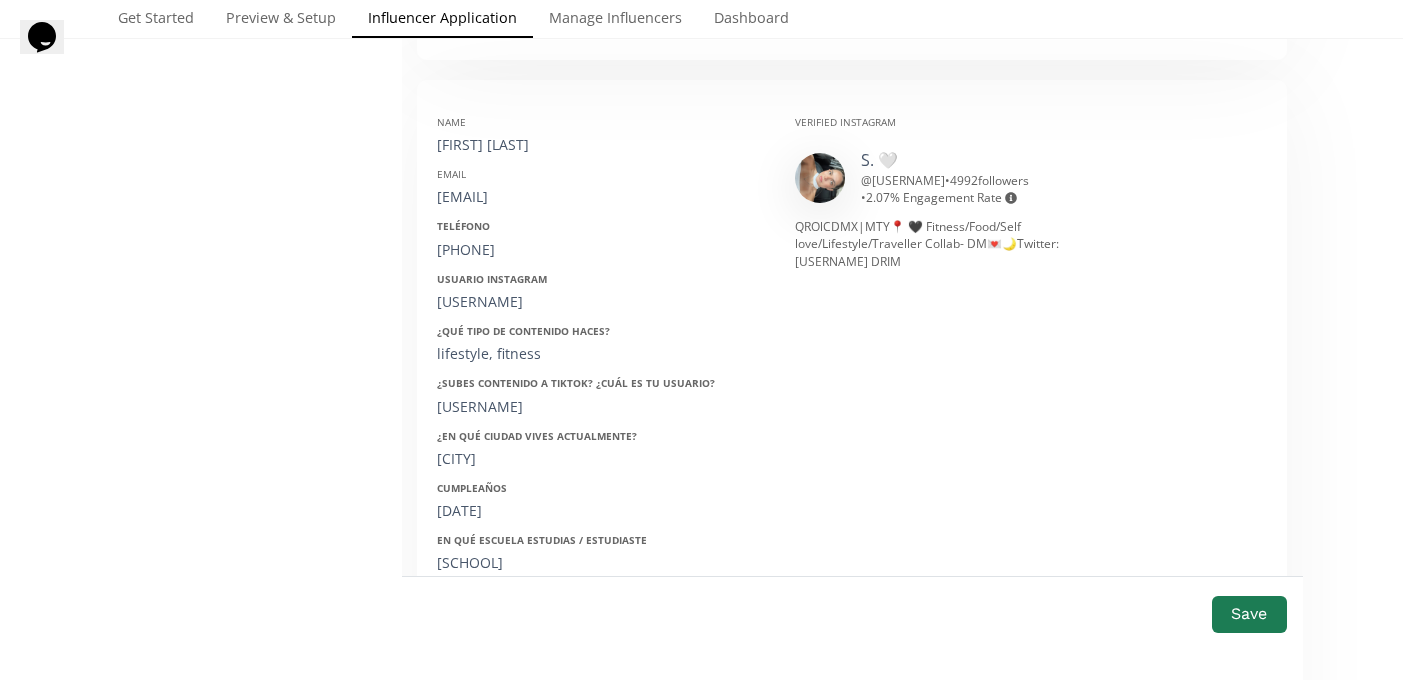 click on "4423695761" at bounding box center [601, 250] 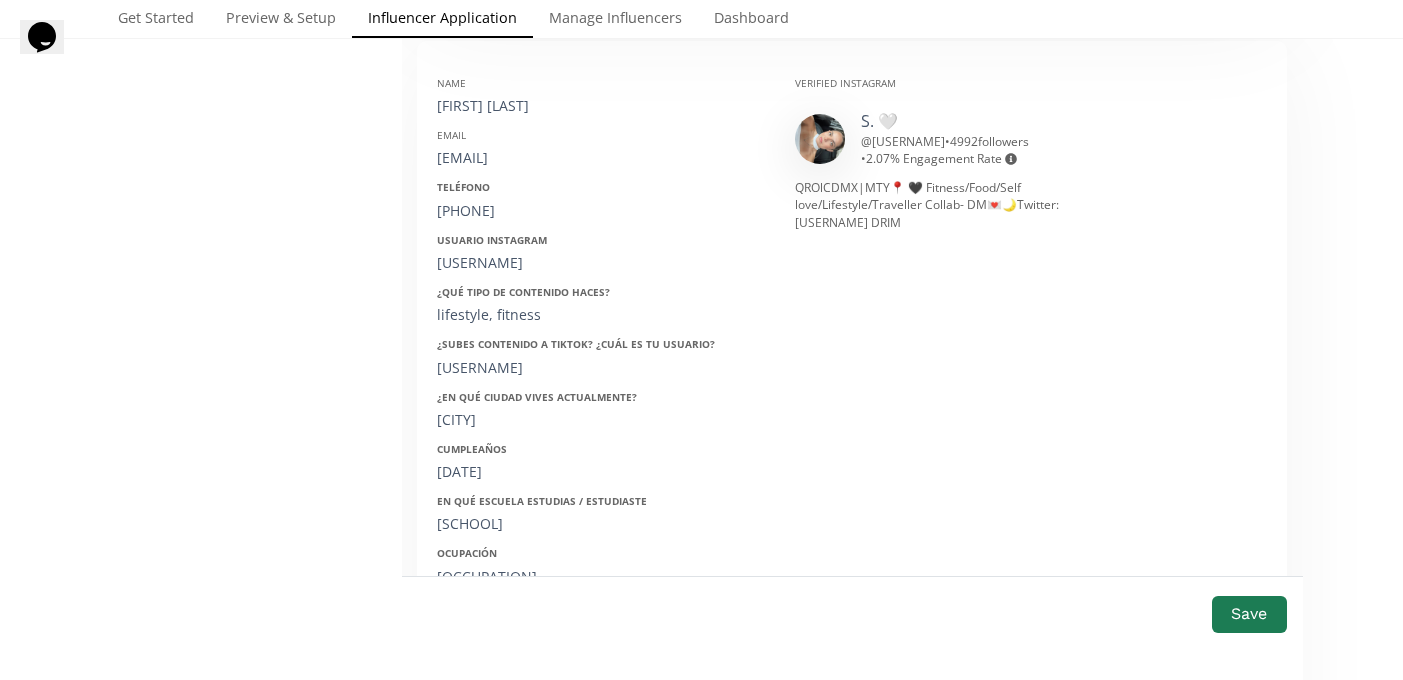 scroll, scrollTop: 2559, scrollLeft: 0, axis: vertical 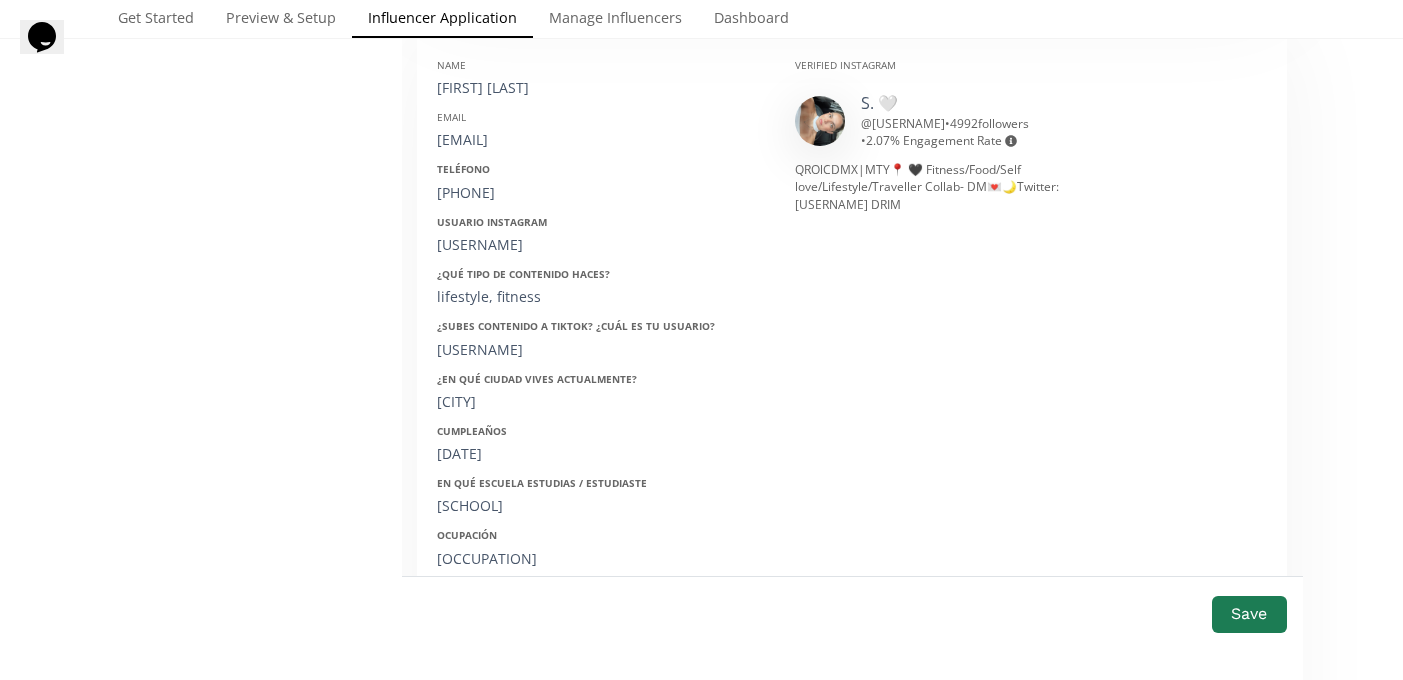click on "Usuario Instagram Stefanialopez7" at bounding box center [601, 235] 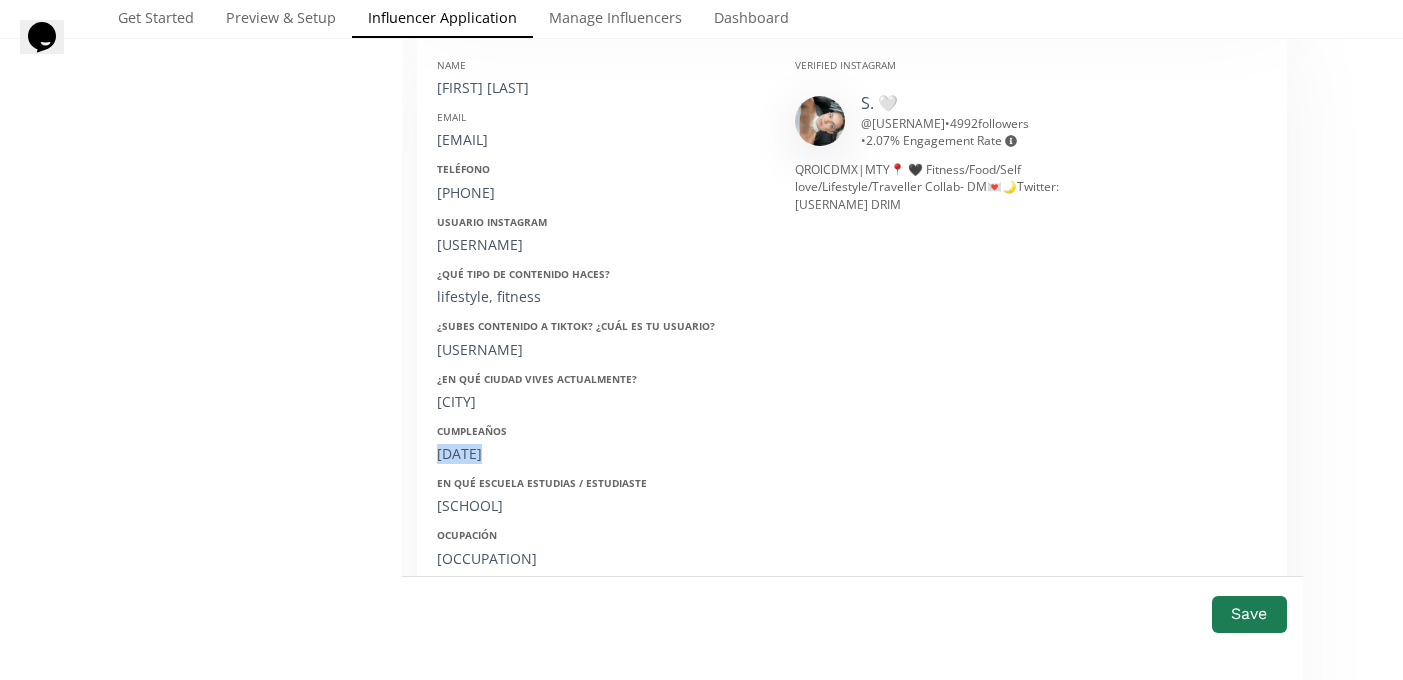 click on "07/03/1998" at bounding box center (601, 454) 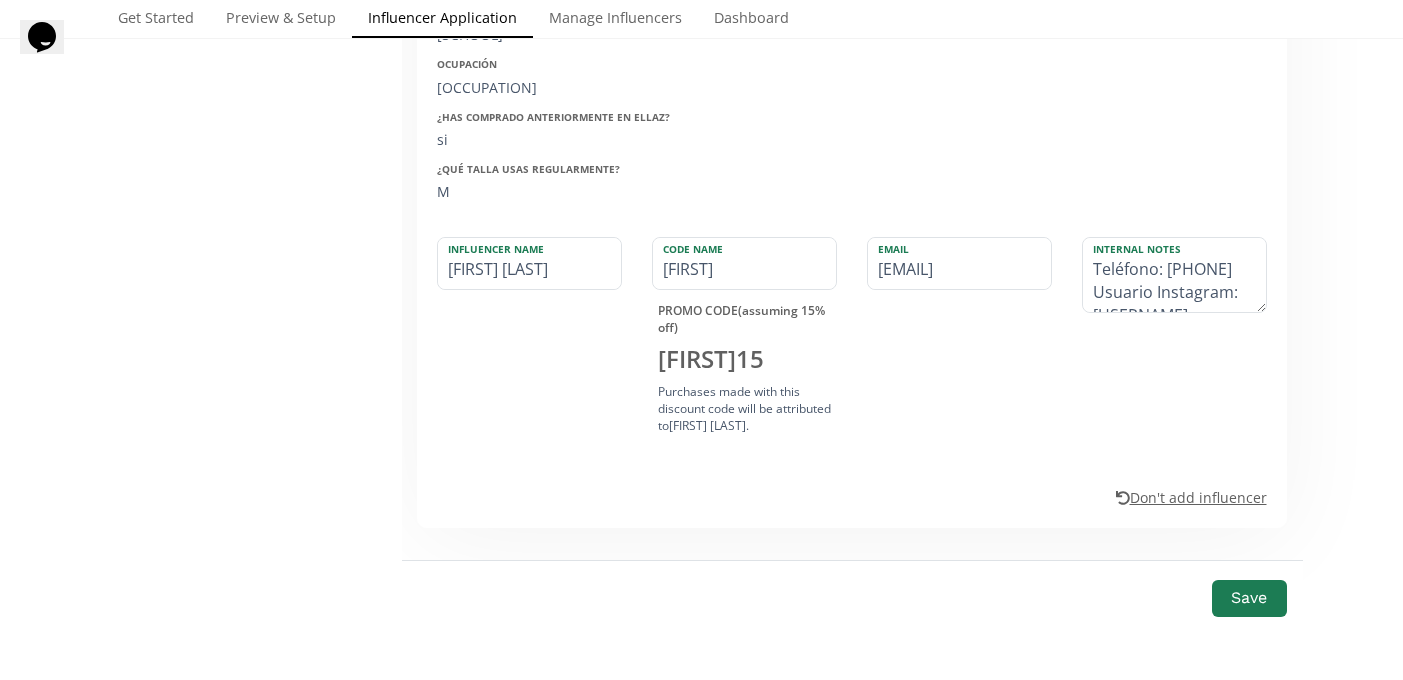 scroll, scrollTop: 3006, scrollLeft: 0, axis: vertical 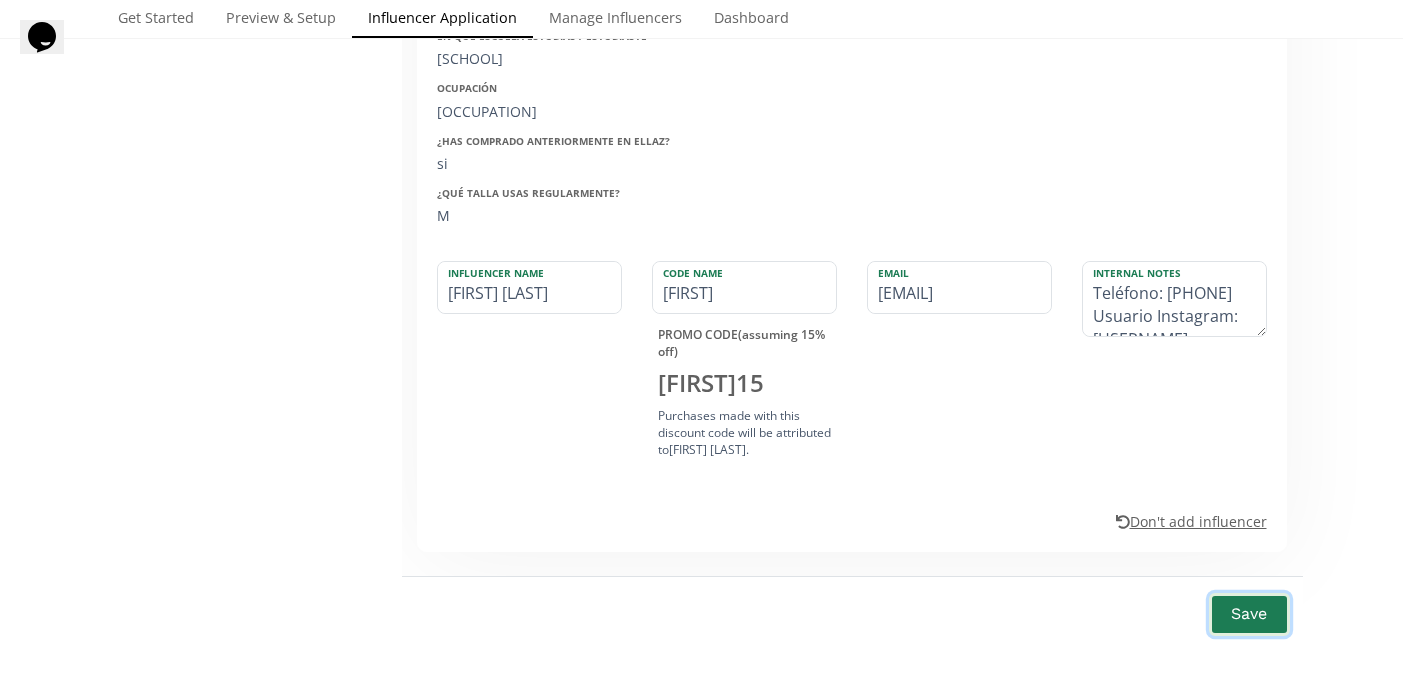 click on "Save" at bounding box center [1249, 614] 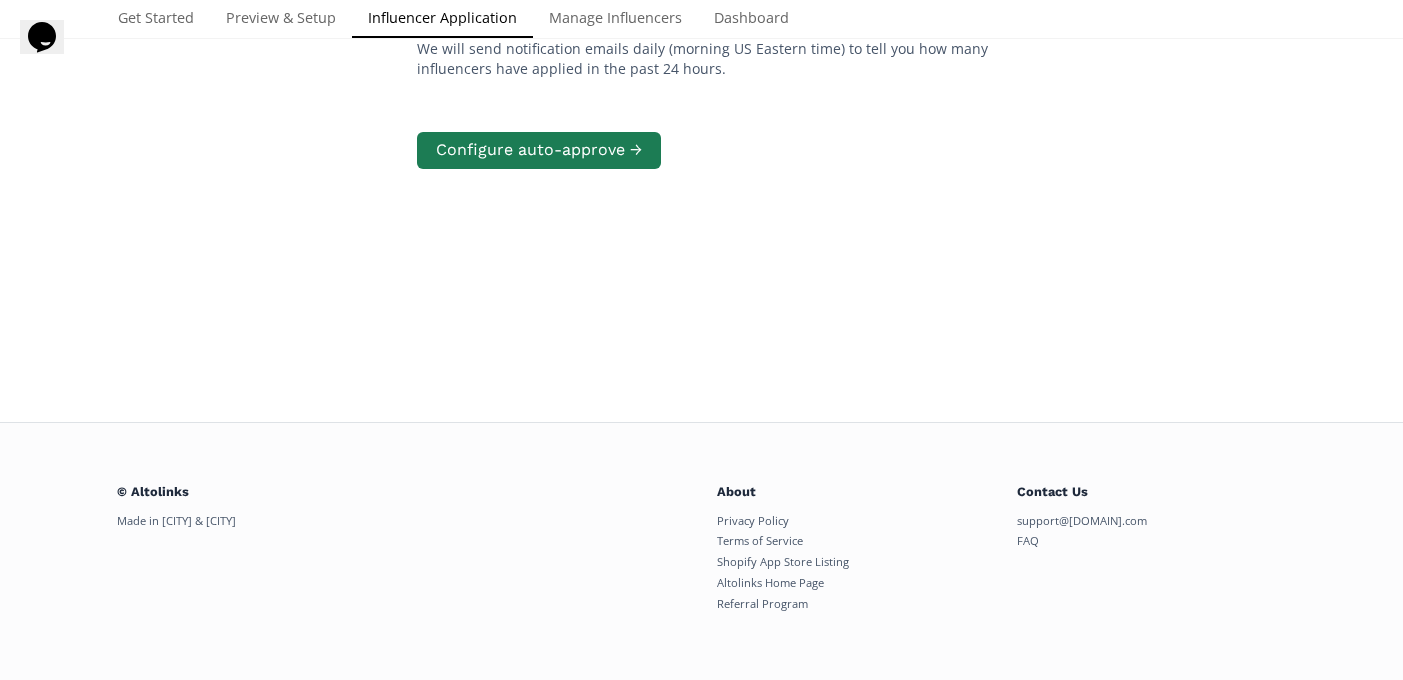 scroll, scrollTop: 402, scrollLeft: 0, axis: vertical 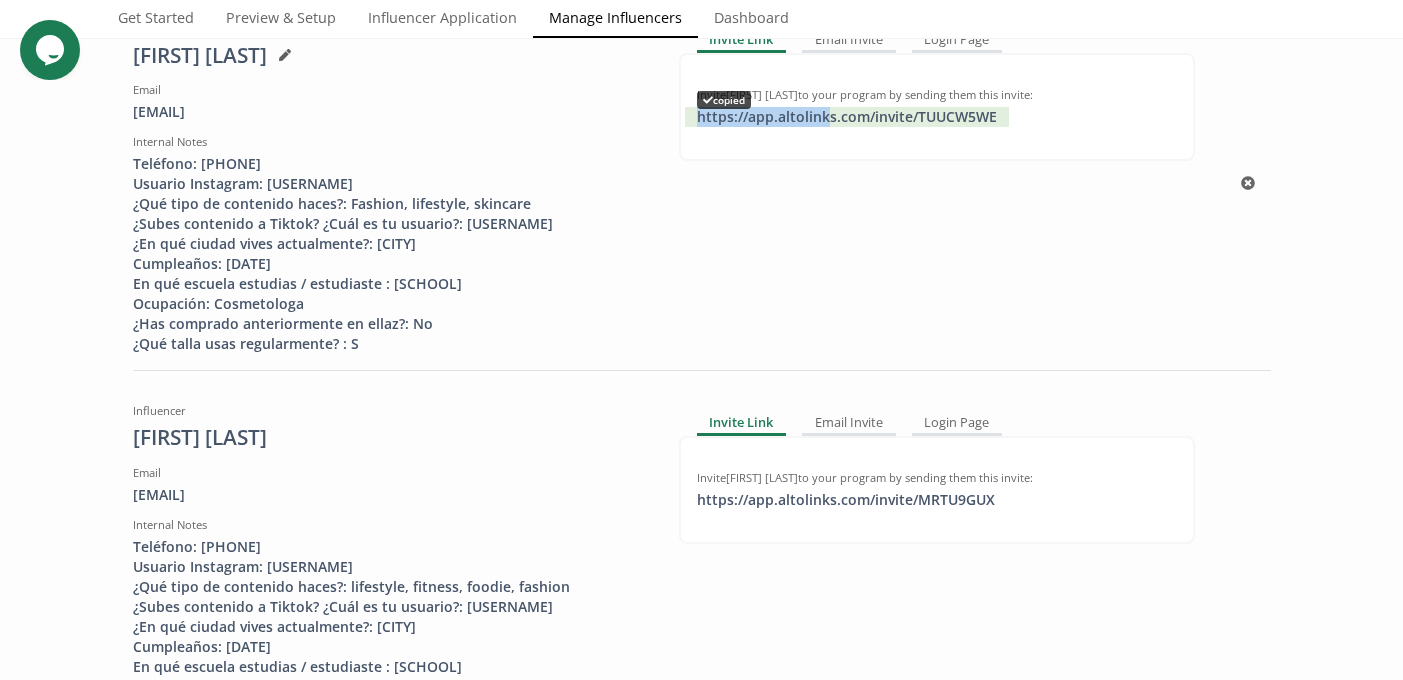 click on "https://app.altolinks.com/invite/ TUUCW5WE  copied" at bounding box center [847, 117] 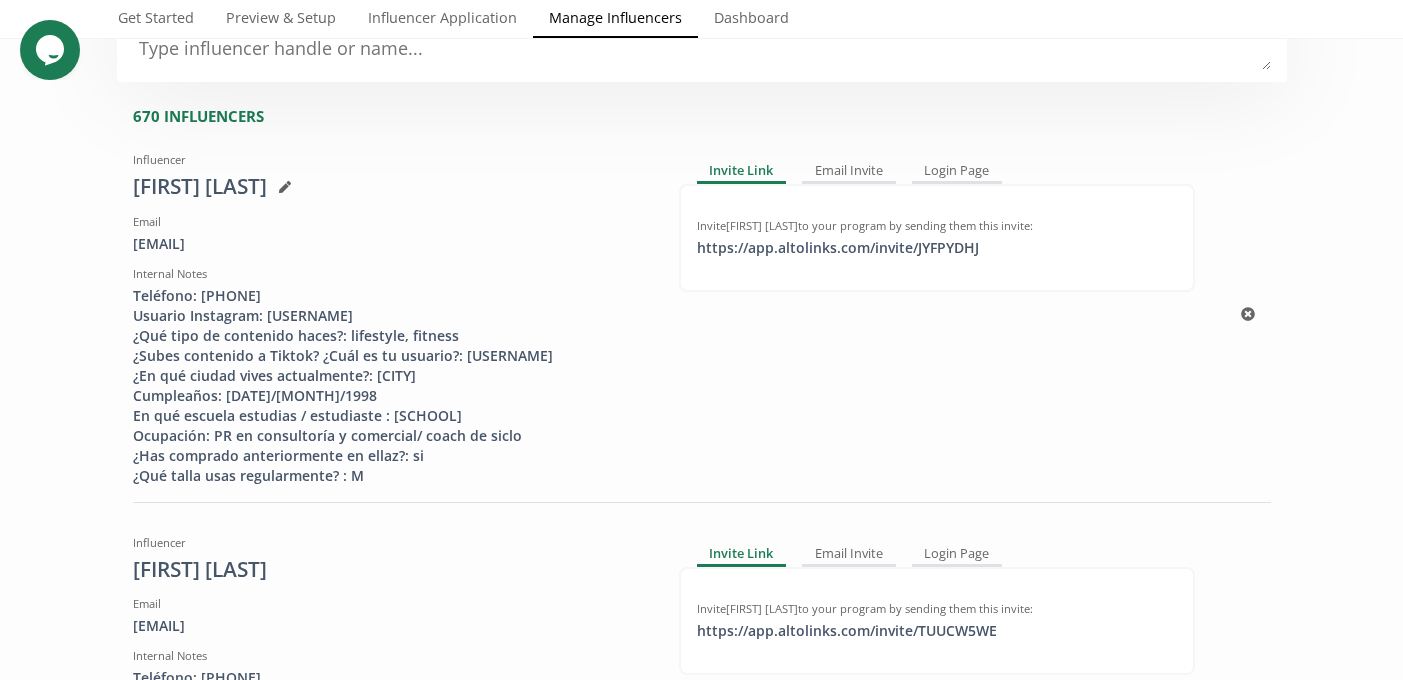 scroll, scrollTop: 144, scrollLeft: 0, axis: vertical 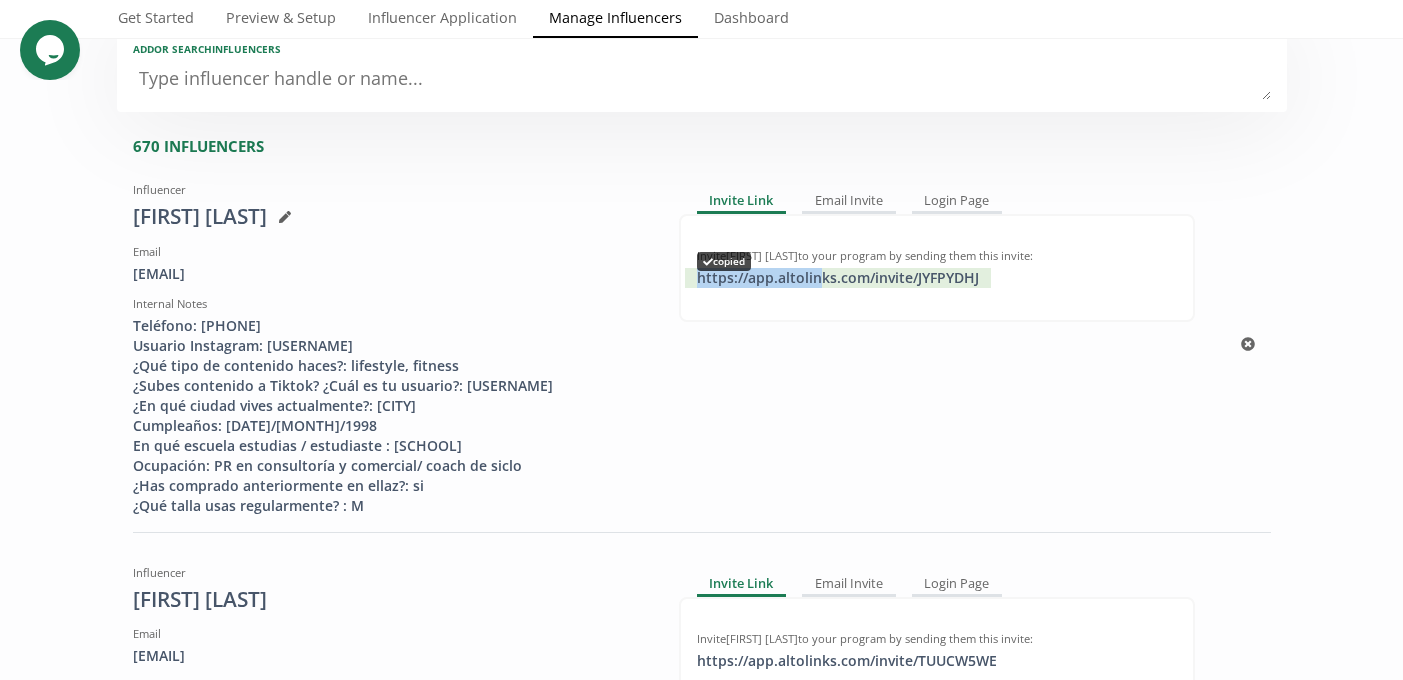 click on "https://app.altolinks.com/invite/ JYFPYDHJ  copied" at bounding box center (838, 278) 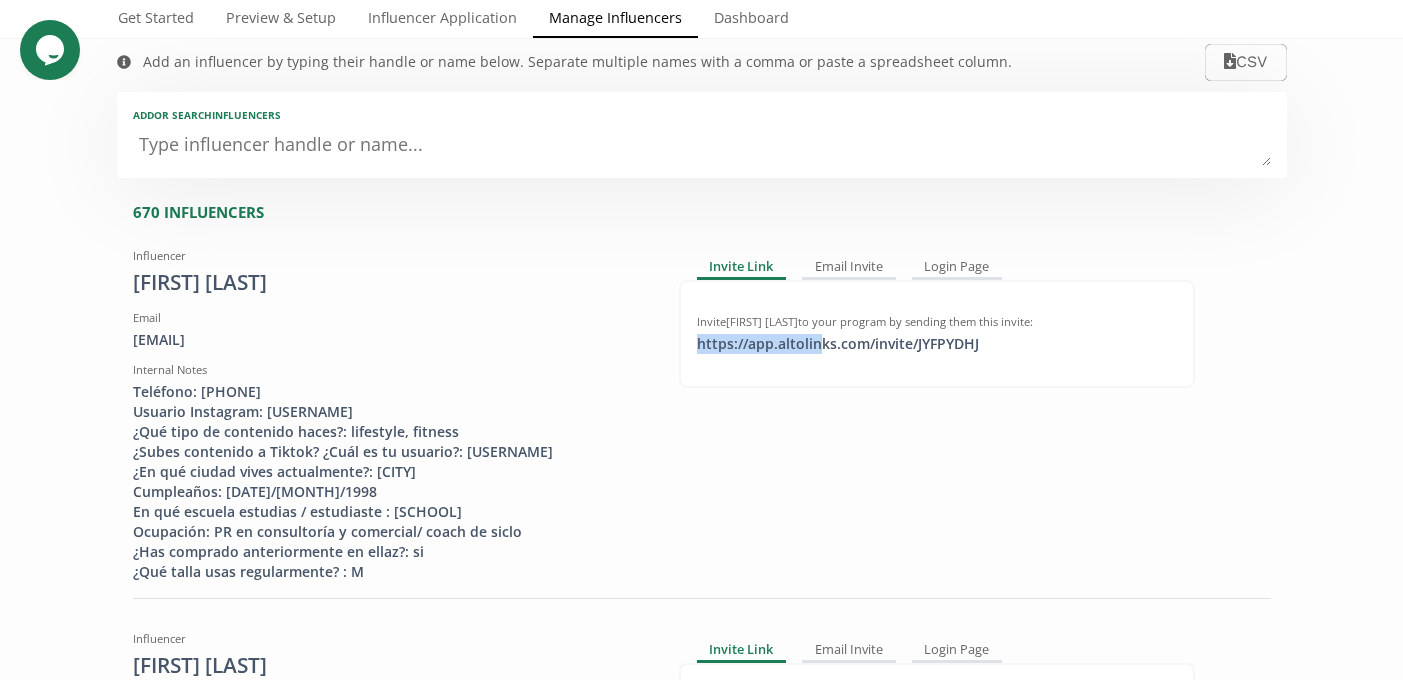 scroll, scrollTop: 0, scrollLeft: 0, axis: both 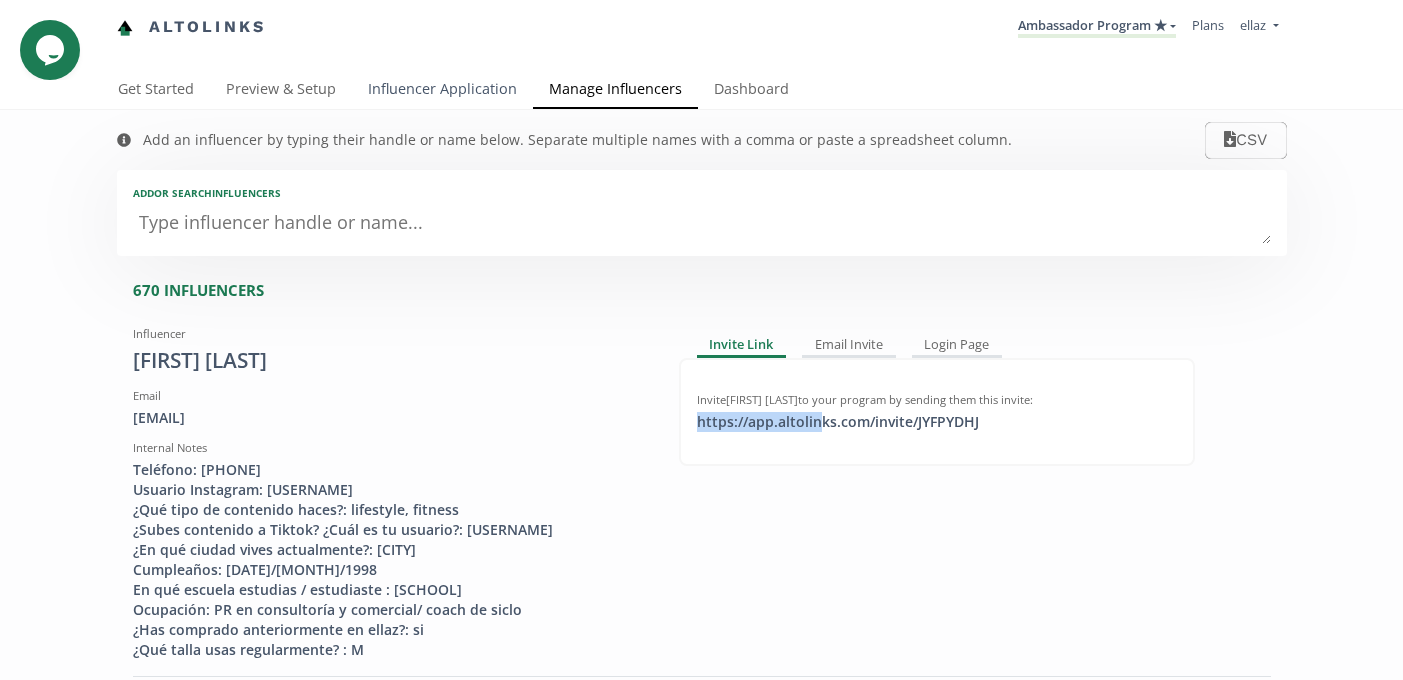 click on "Influencer Application" at bounding box center (442, 91) 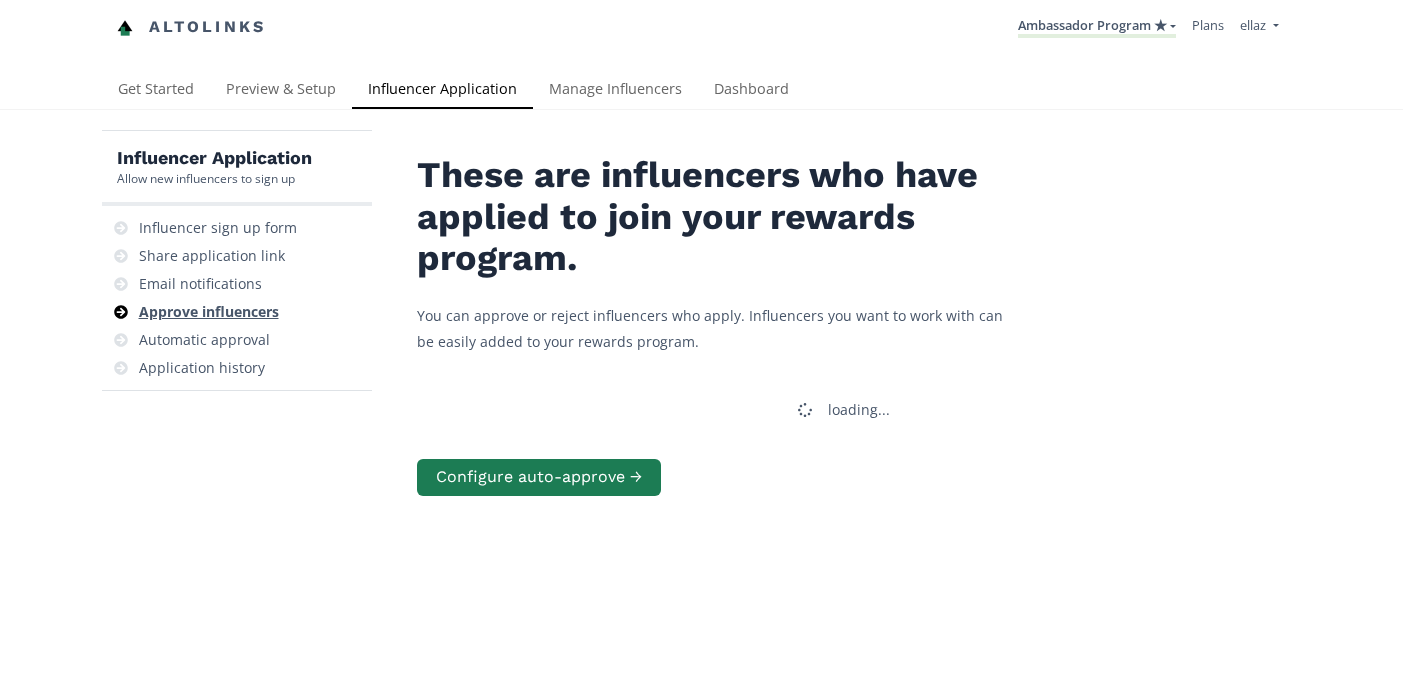 scroll, scrollTop: 0, scrollLeft: 0, axis: both 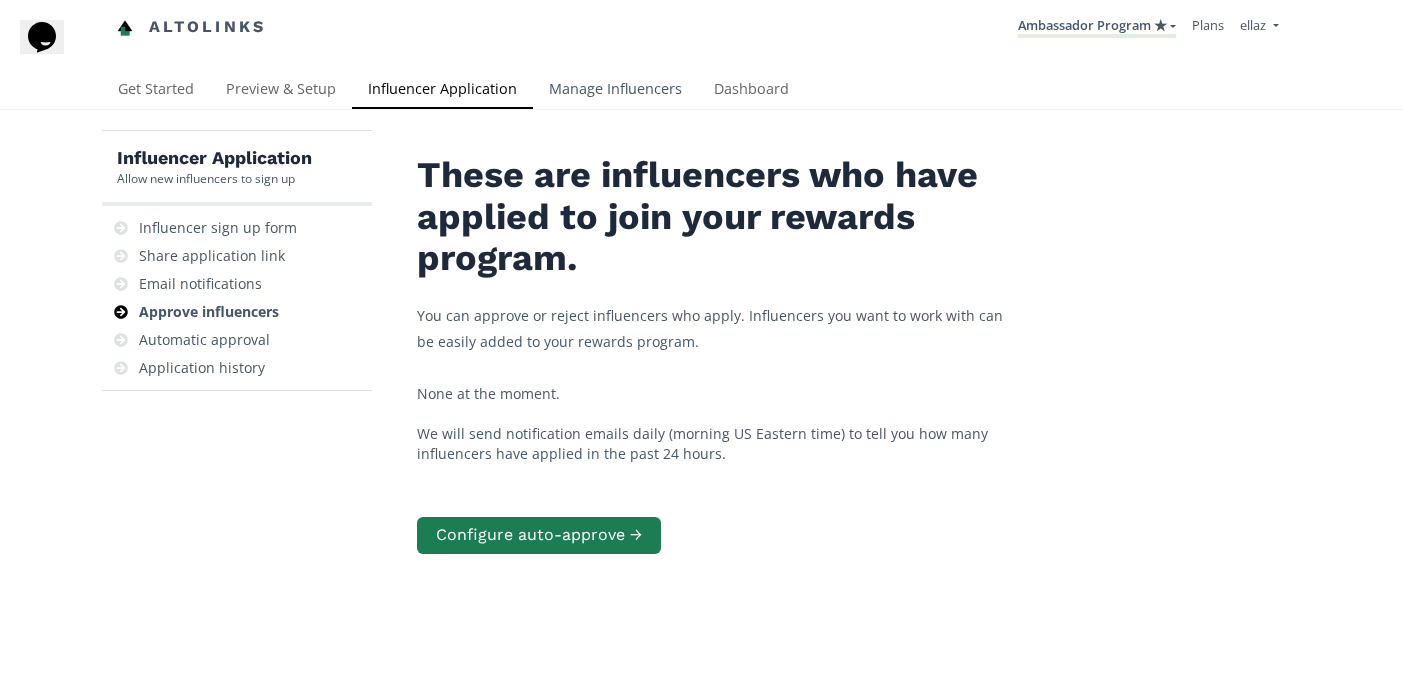 click on "Manage Influencers" at bounding box center [615, 91] 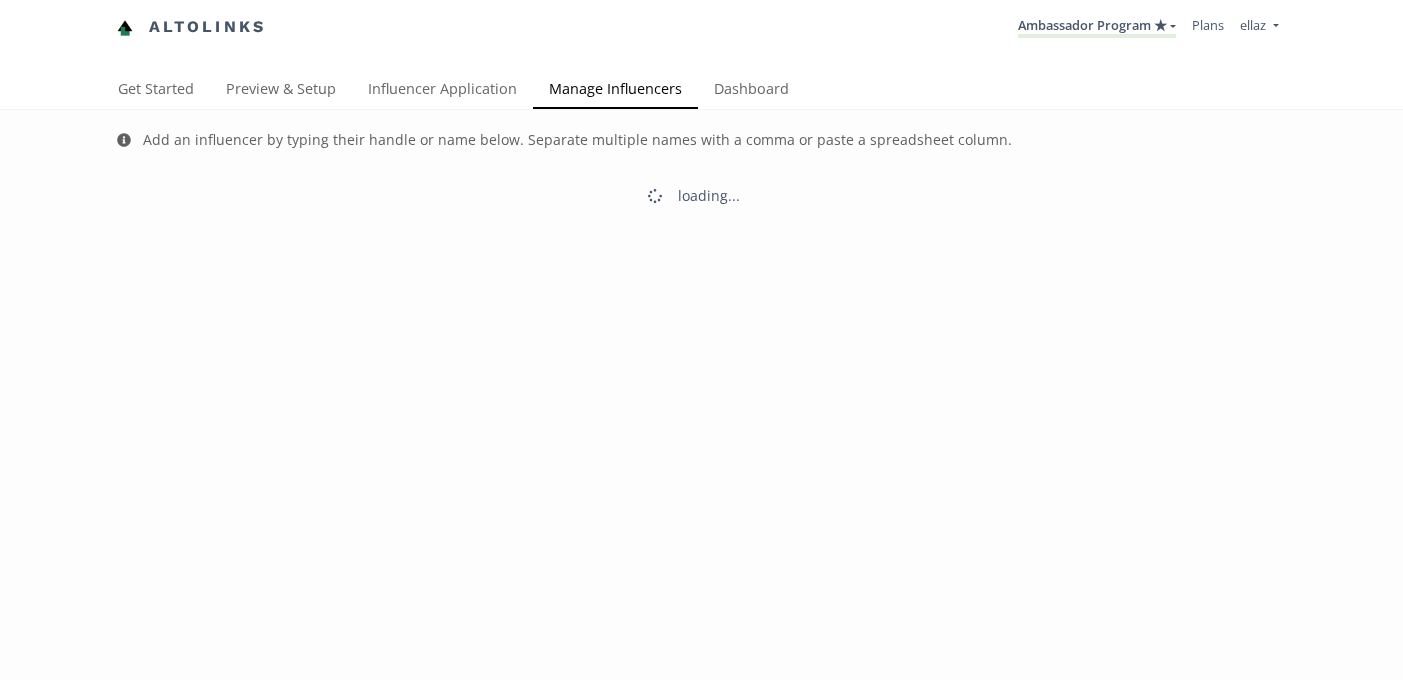 scroll, scrollTop: 0, scrollLeft: 0, axis: both 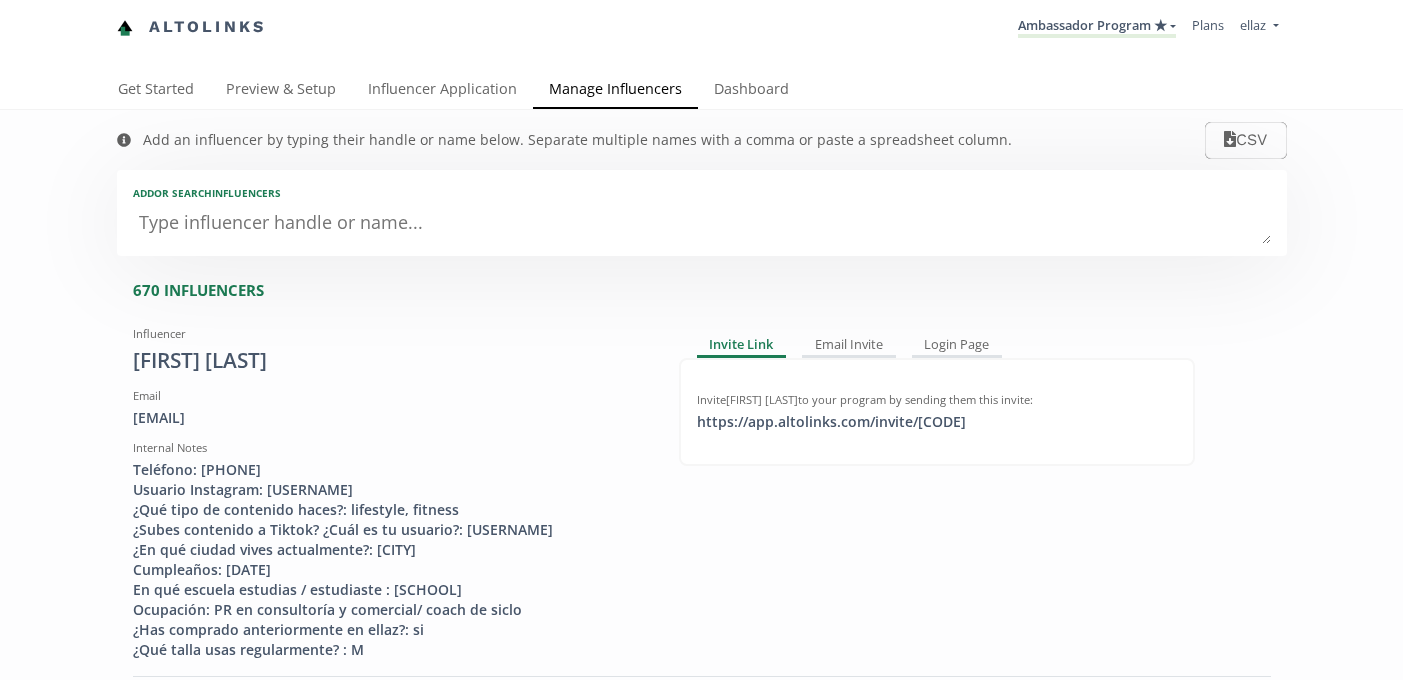 click at bounding box center (702, 224) 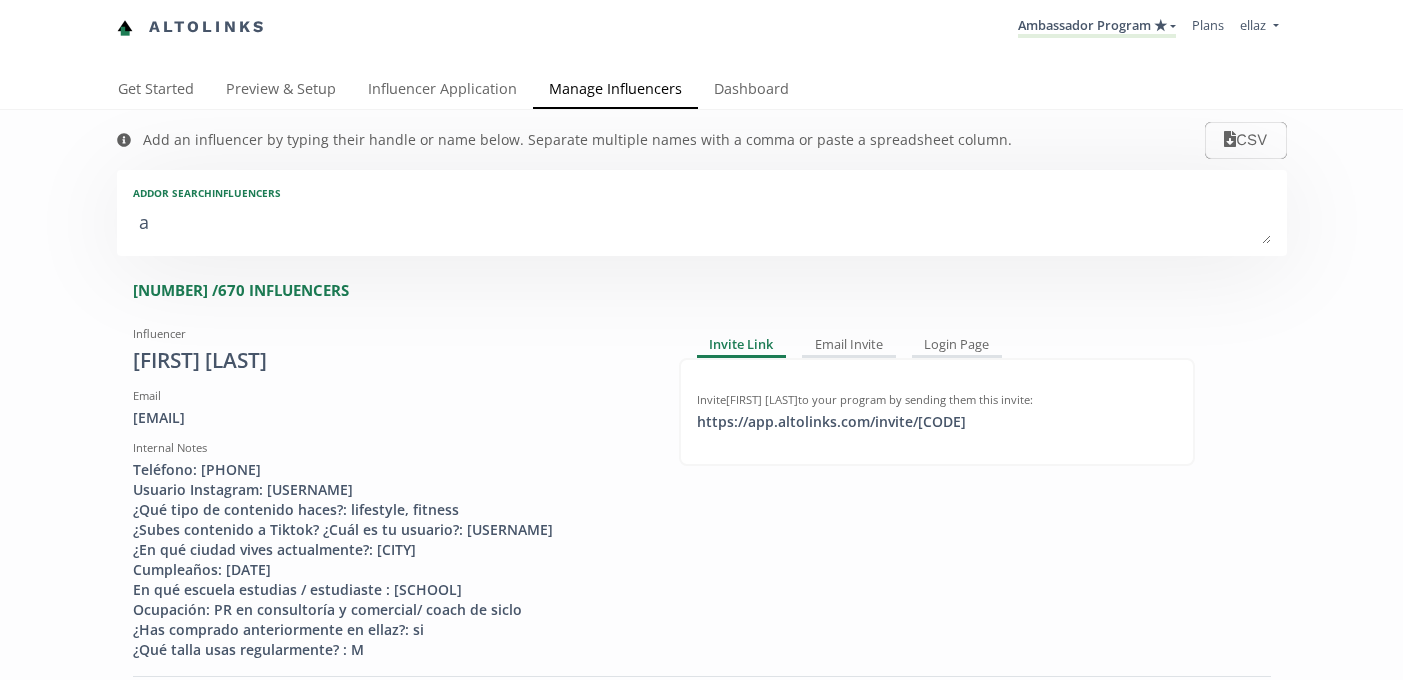 type on "[USERNAME]" 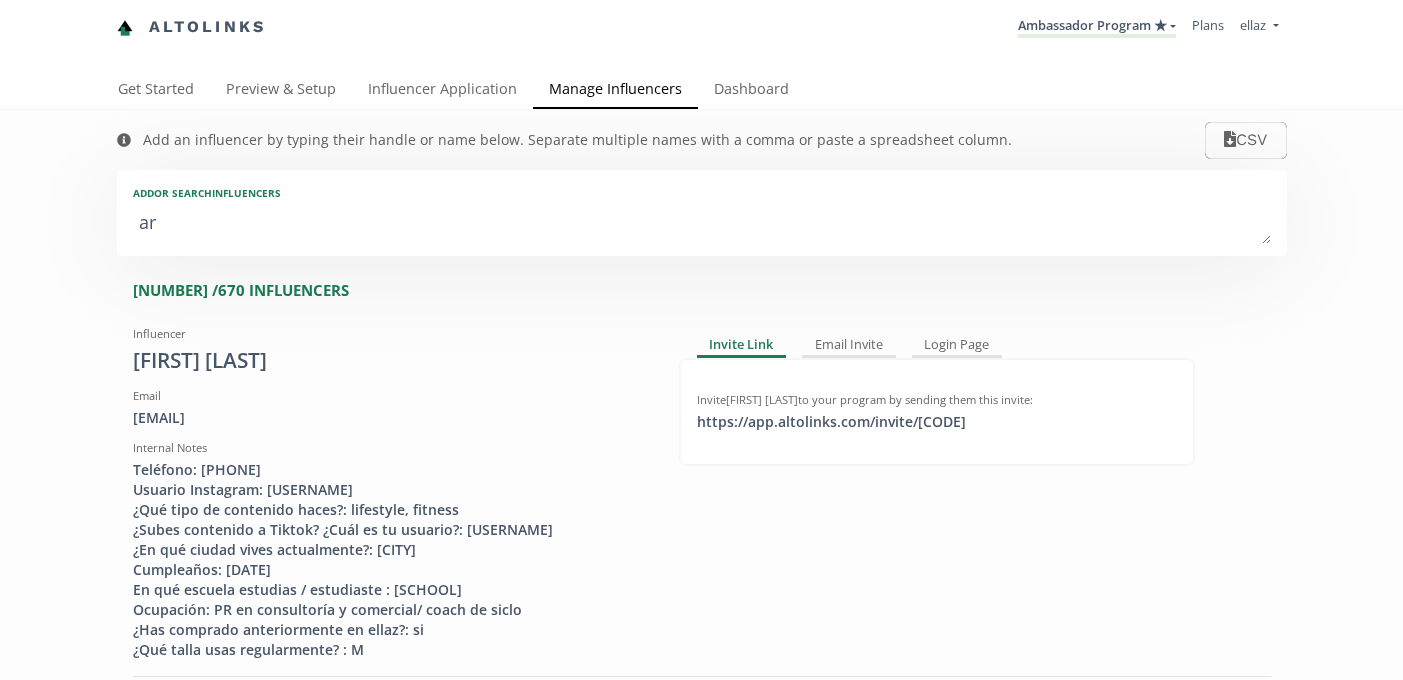 type on "[USERNAME]" 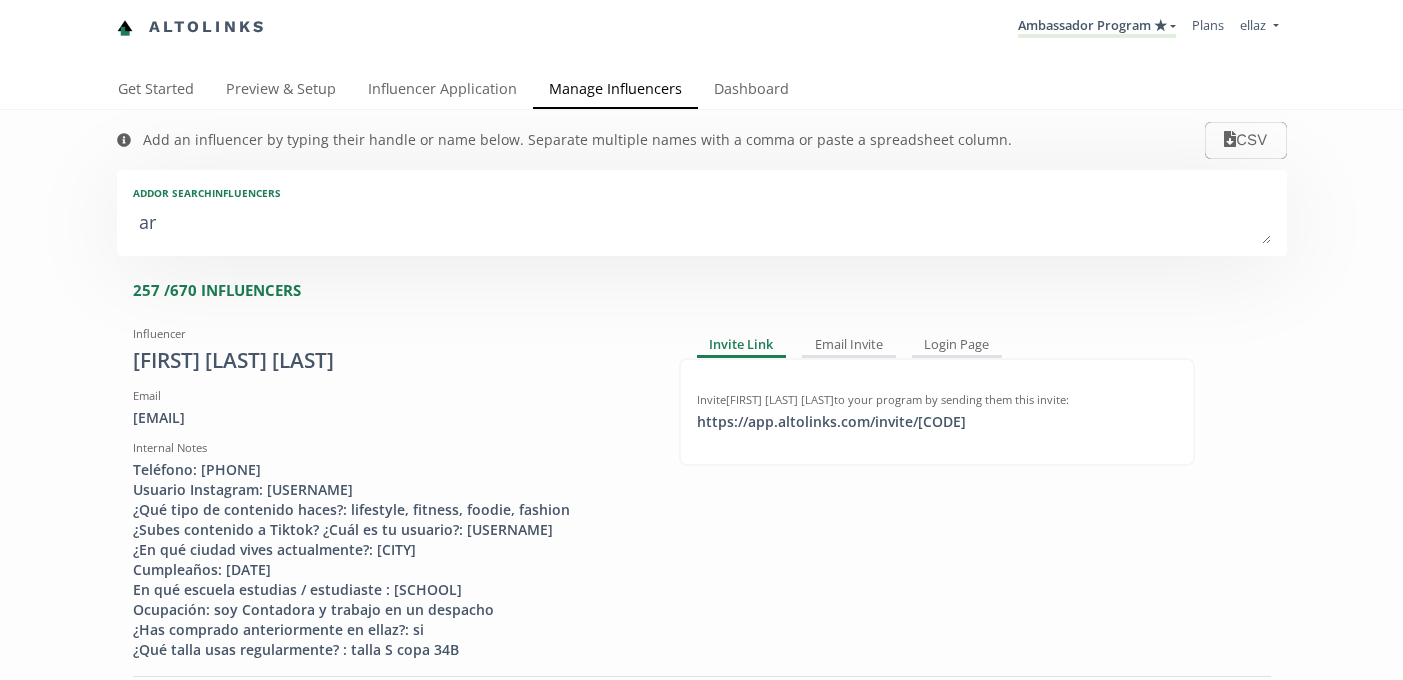 type on "[USERNAME]" 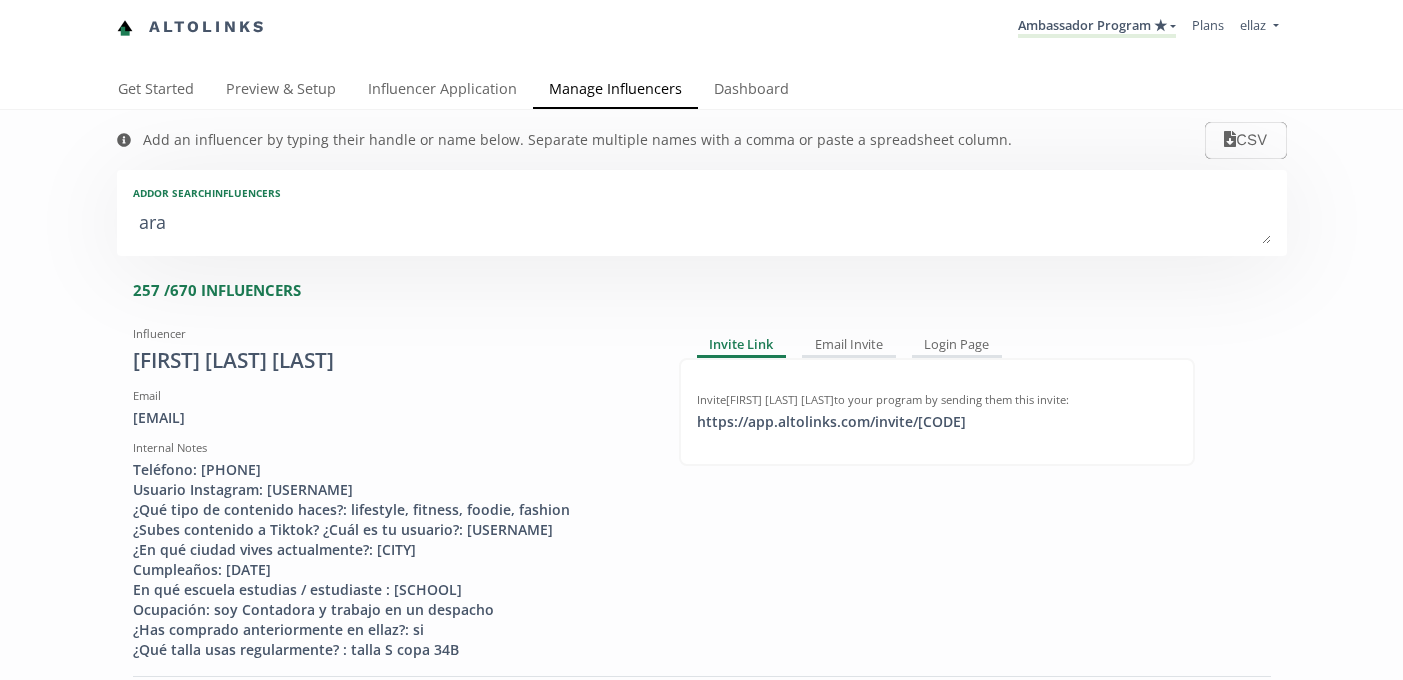 type on "aran" 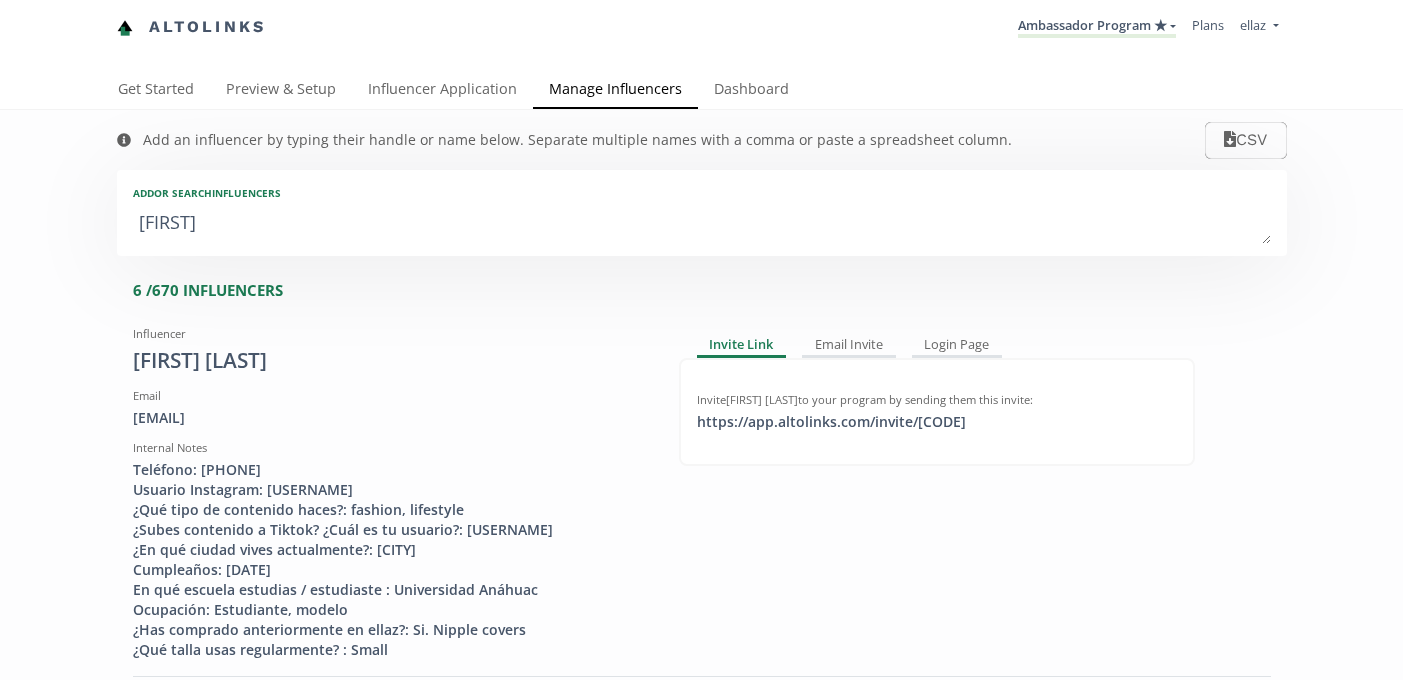 type on "aranz" 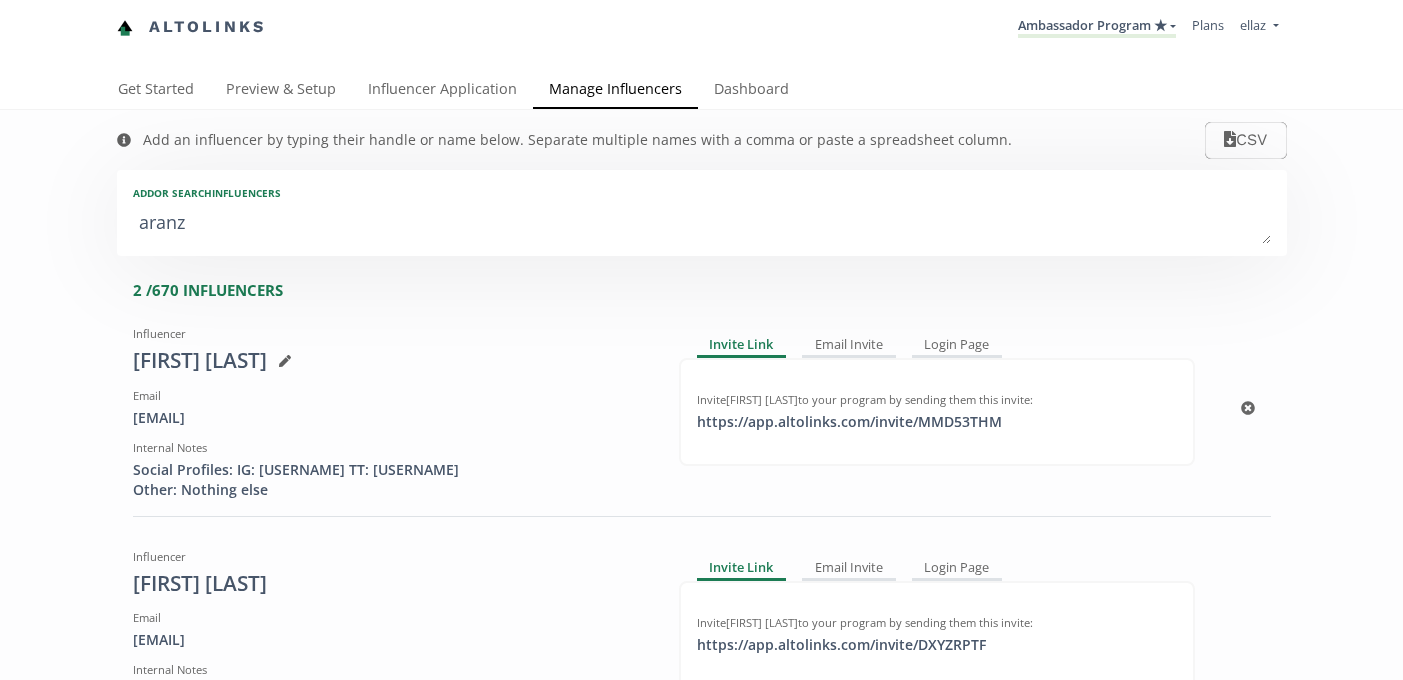 type on "aran" 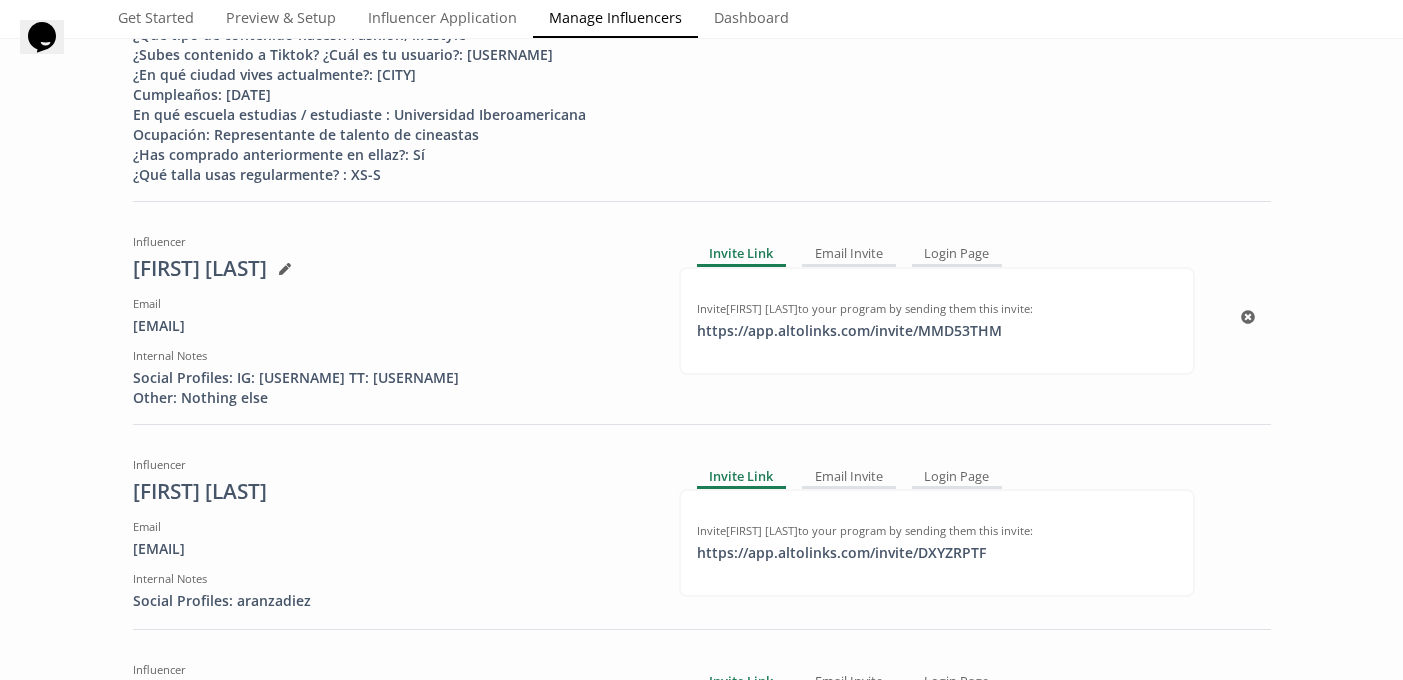 scroll, scrollTop: 0, scrollLeft: 0, axis: both 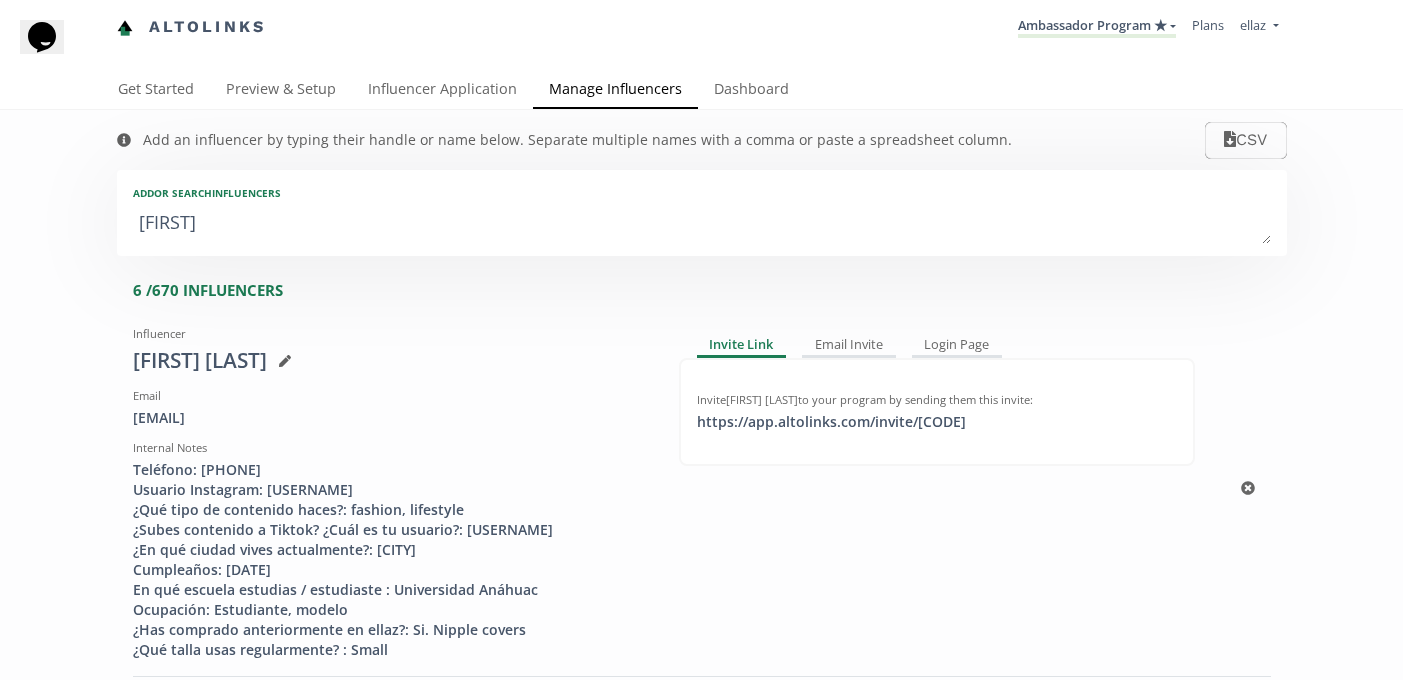 click at bounding box center [279, 360] 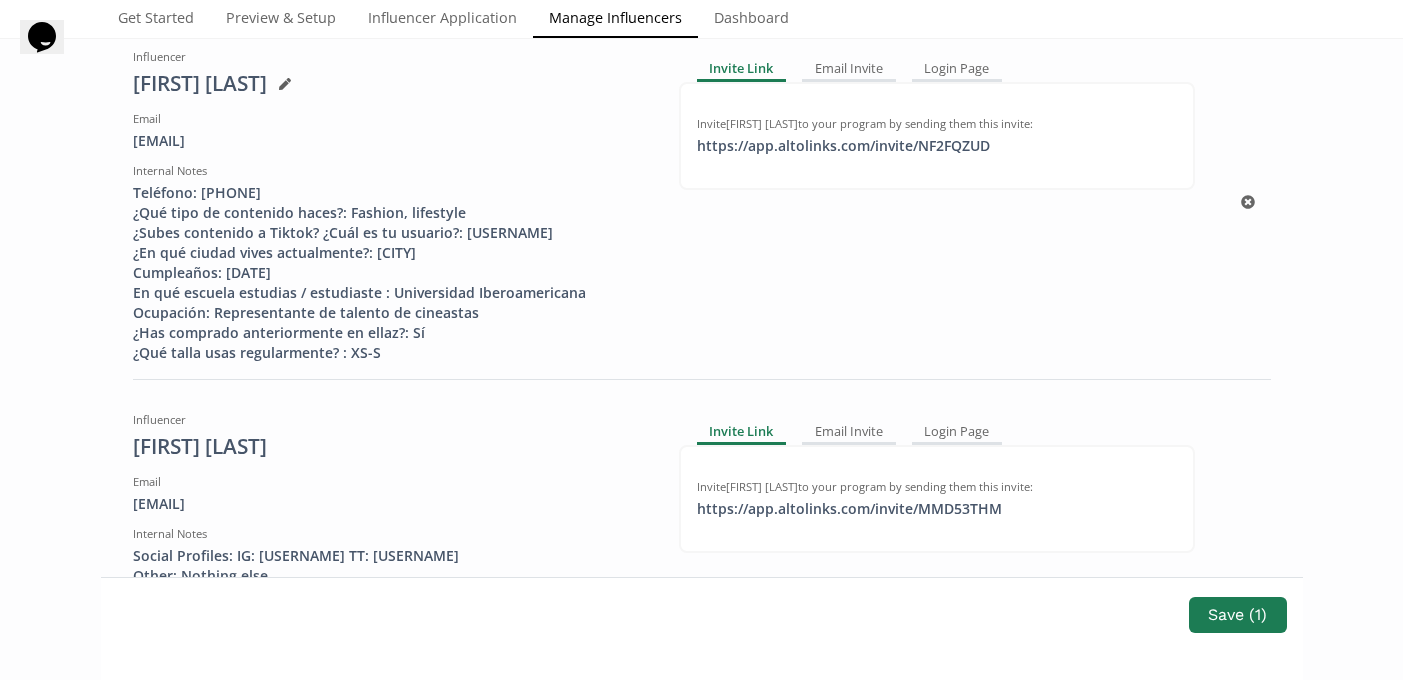 scroll, scrollTop: 0, scrollLeft: 0, axis: both 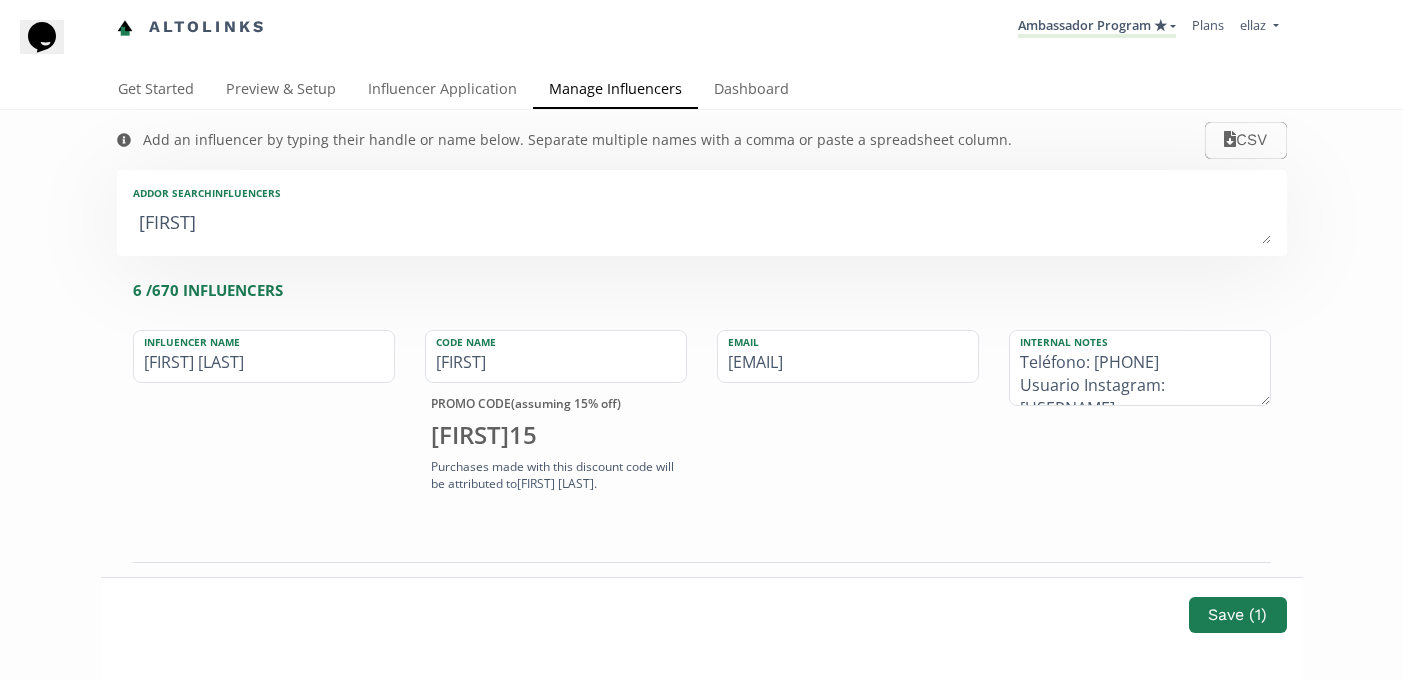 click on "Add  or search  INFLUENCERS   aran" at bounding box center [702, 213] 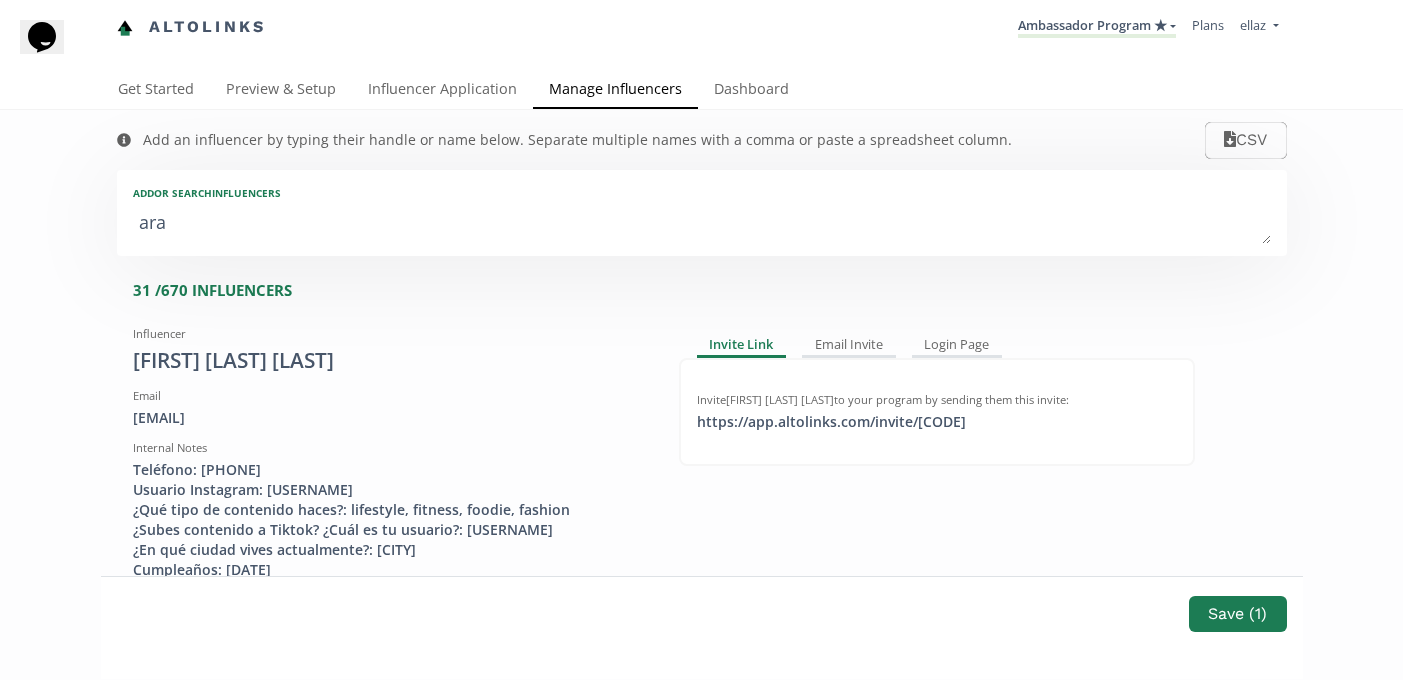 type on "aran" 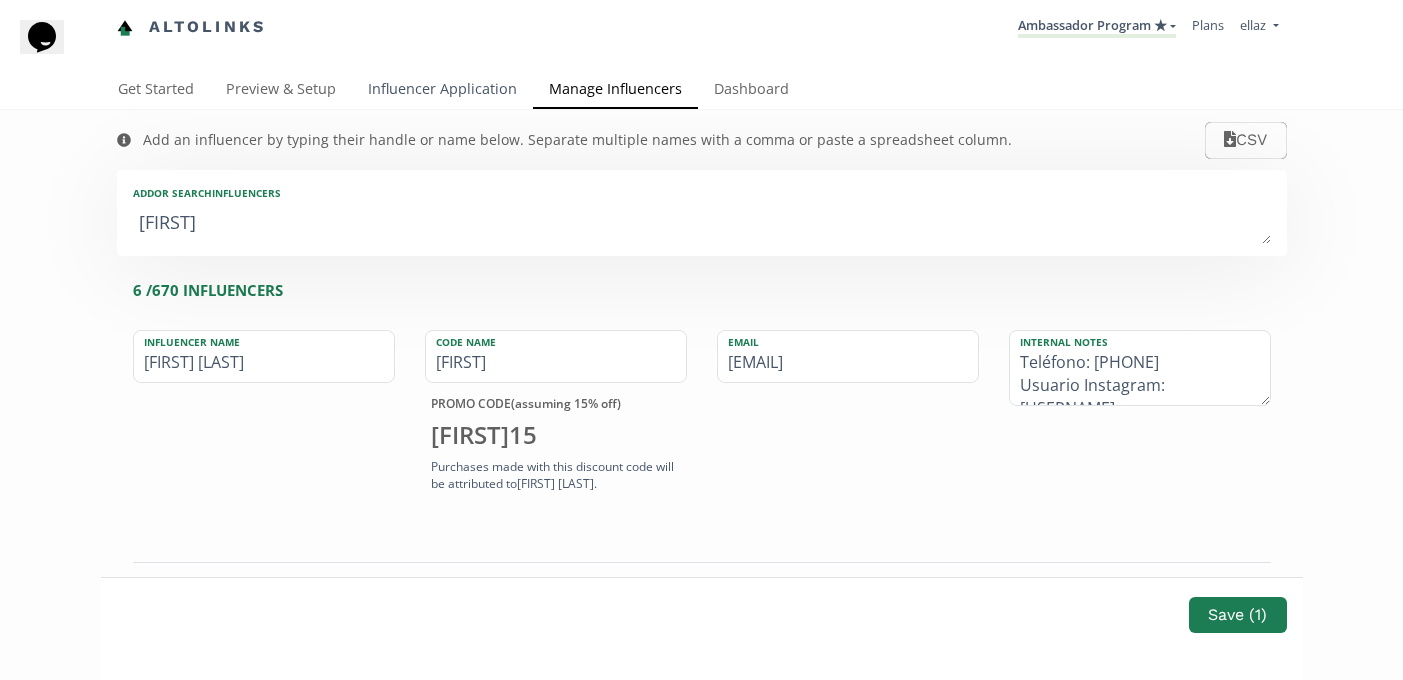 click on "Influencer Application" at bounding box center [442, 91] 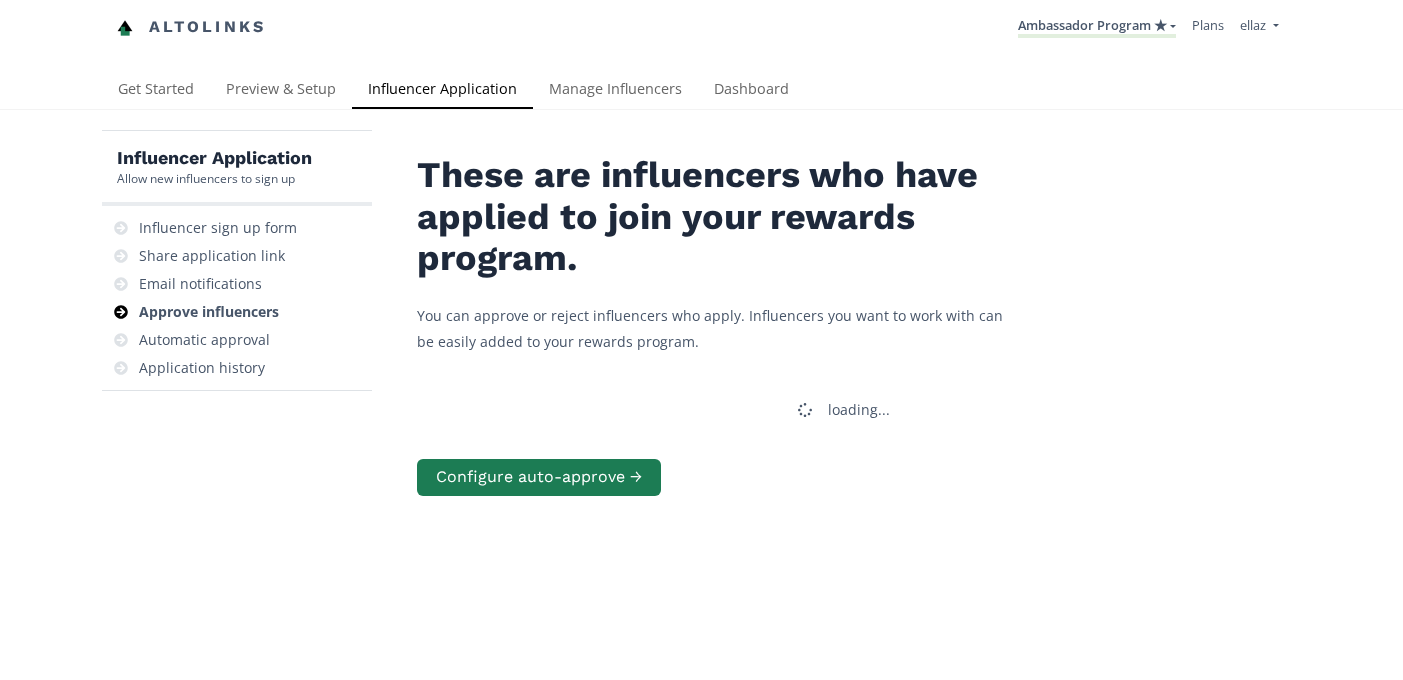 click on "Manage Influencers" at bounding box center (615, 91) 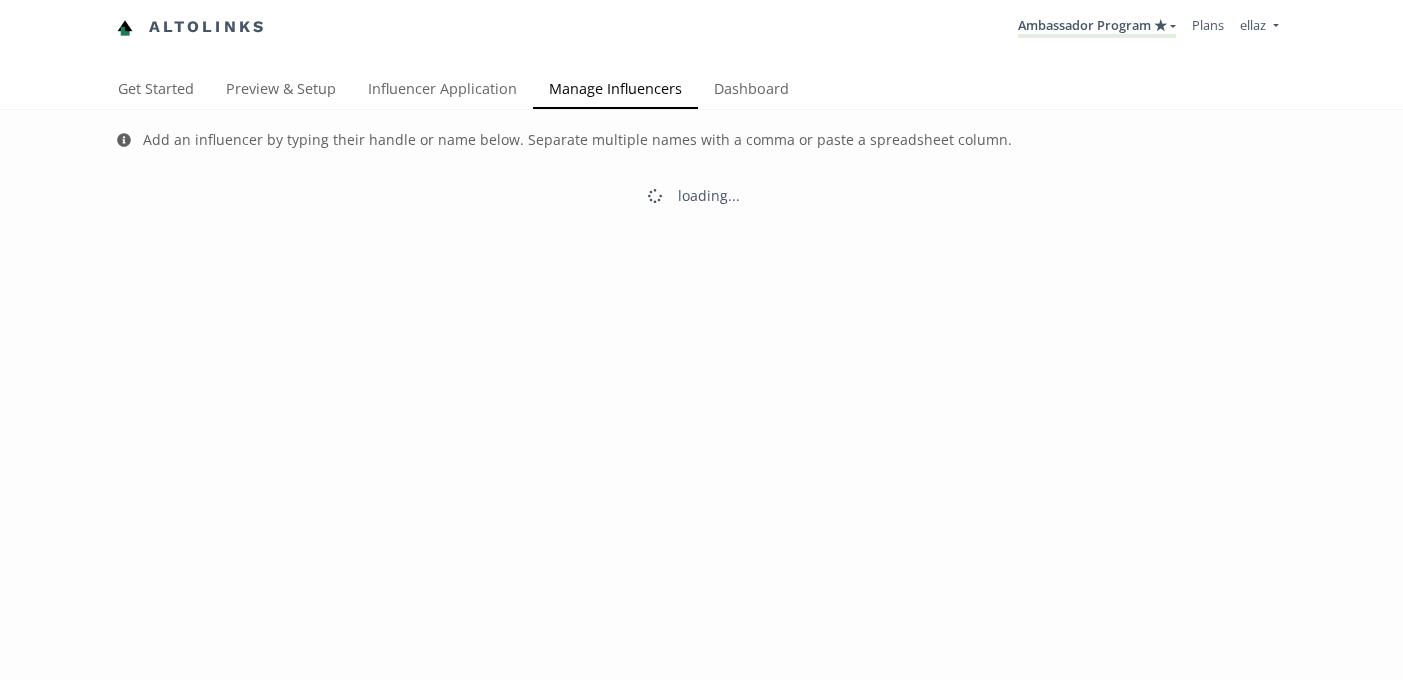 scroll, scrollTop: 0, scrollLeft: 0, axis: both 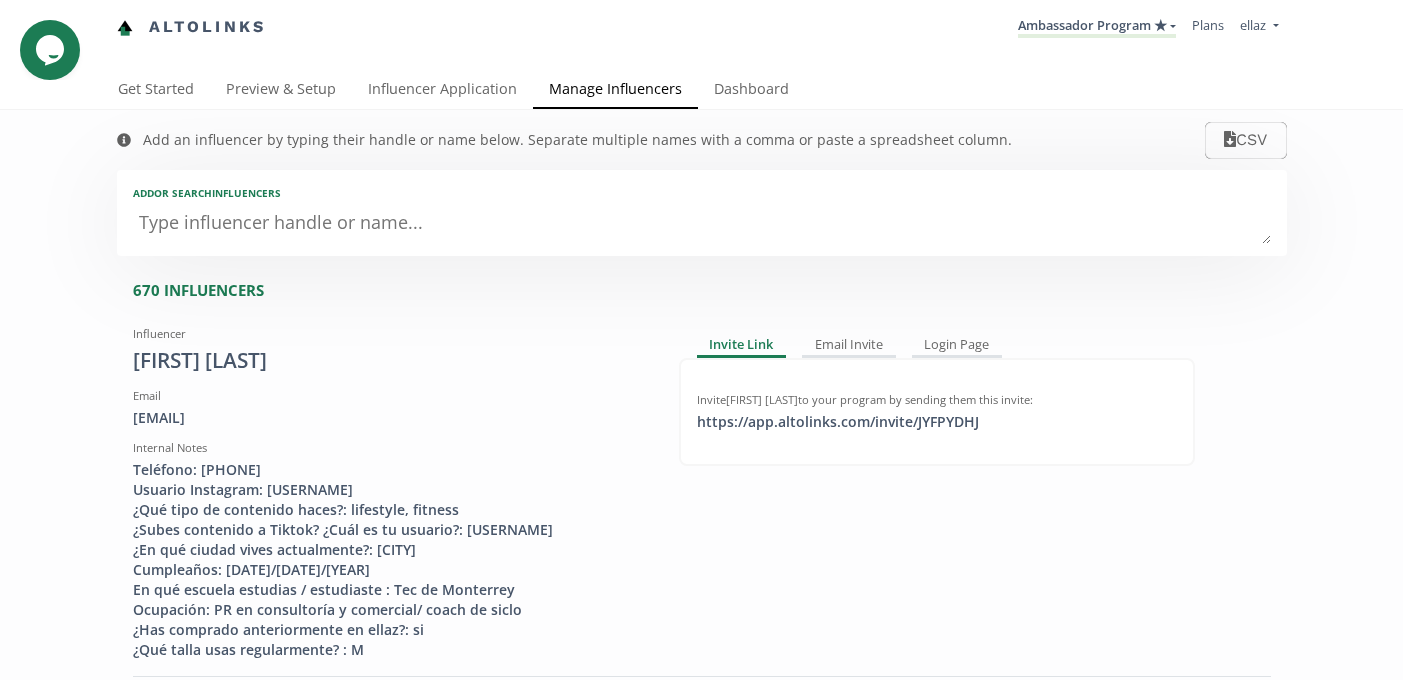 click on "Add  or search  INFLUENCERS" at bounding box center [702, 213] 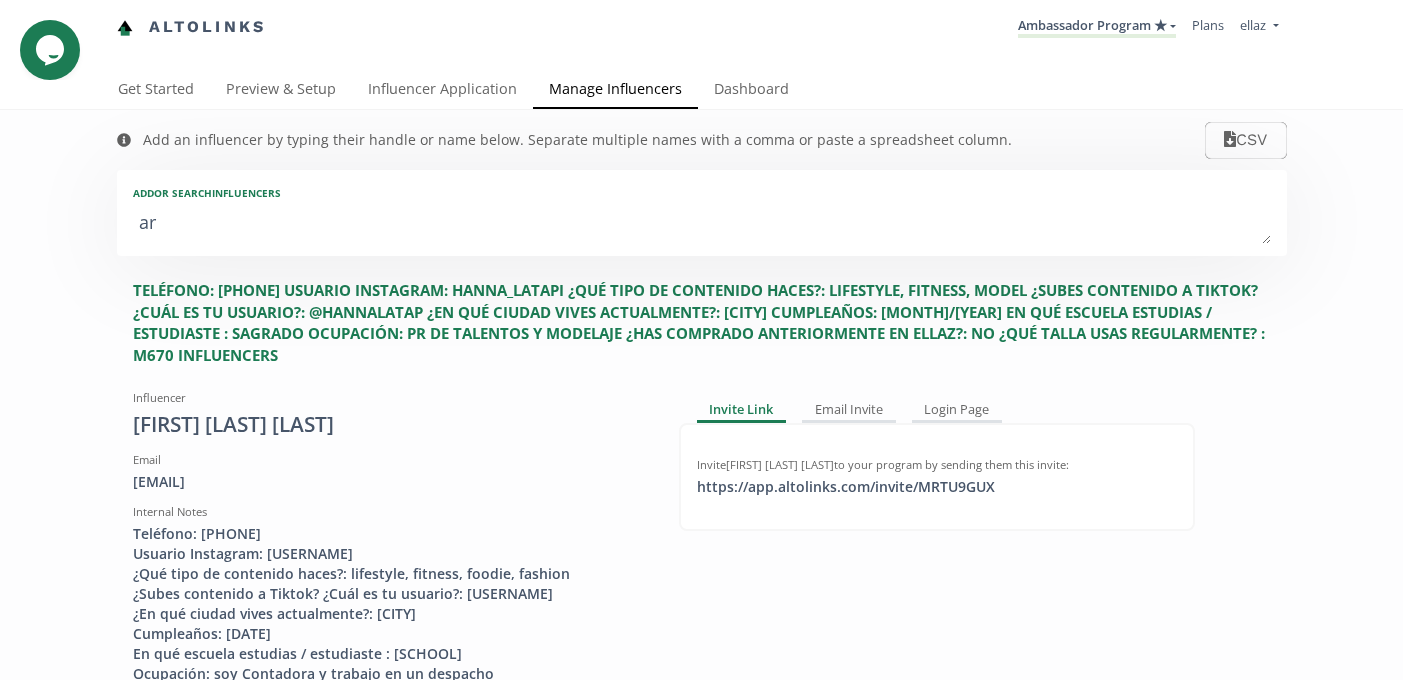 type on "ara" 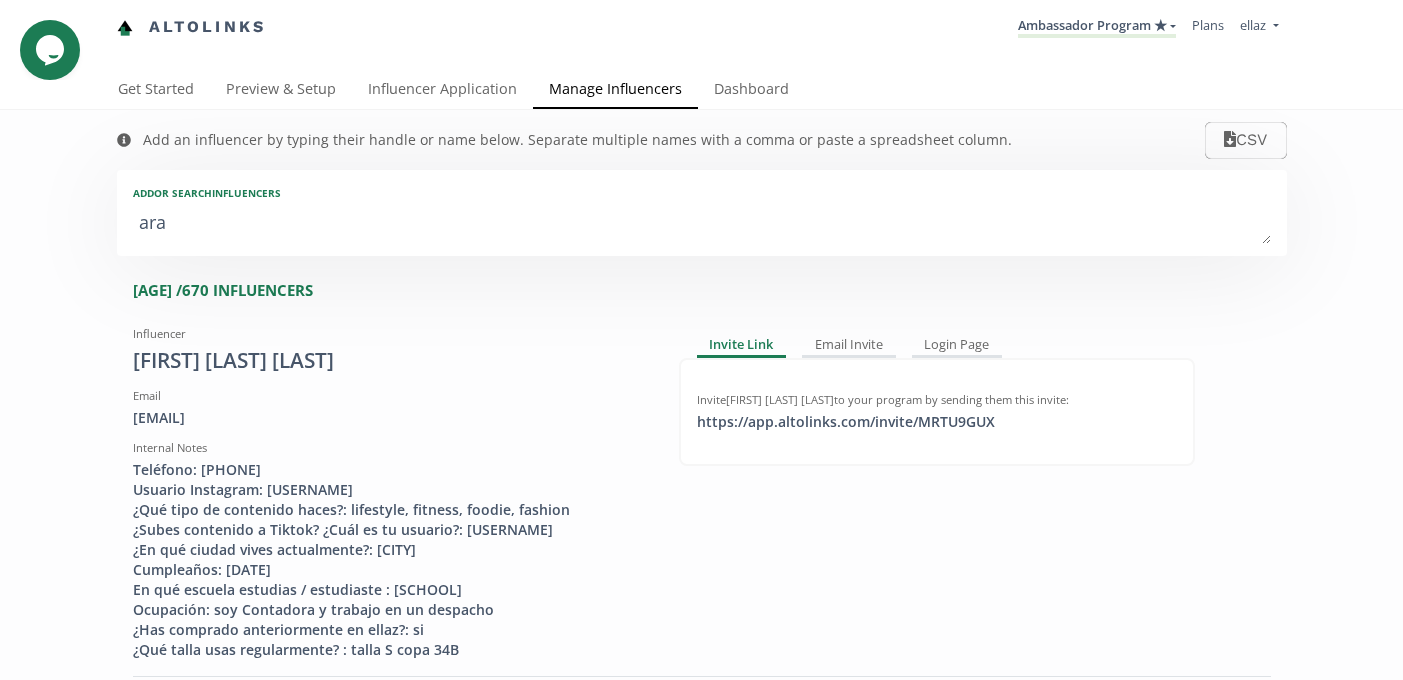 type on "aran" 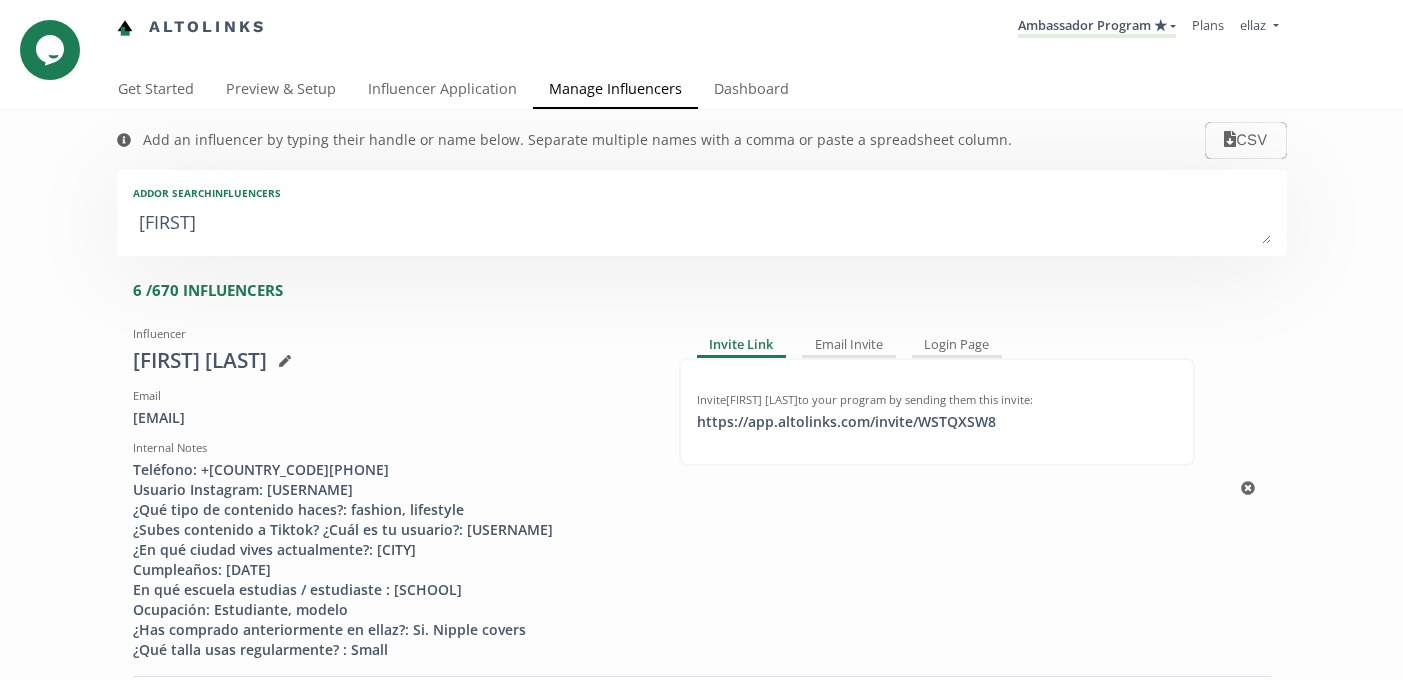 type on "aran" 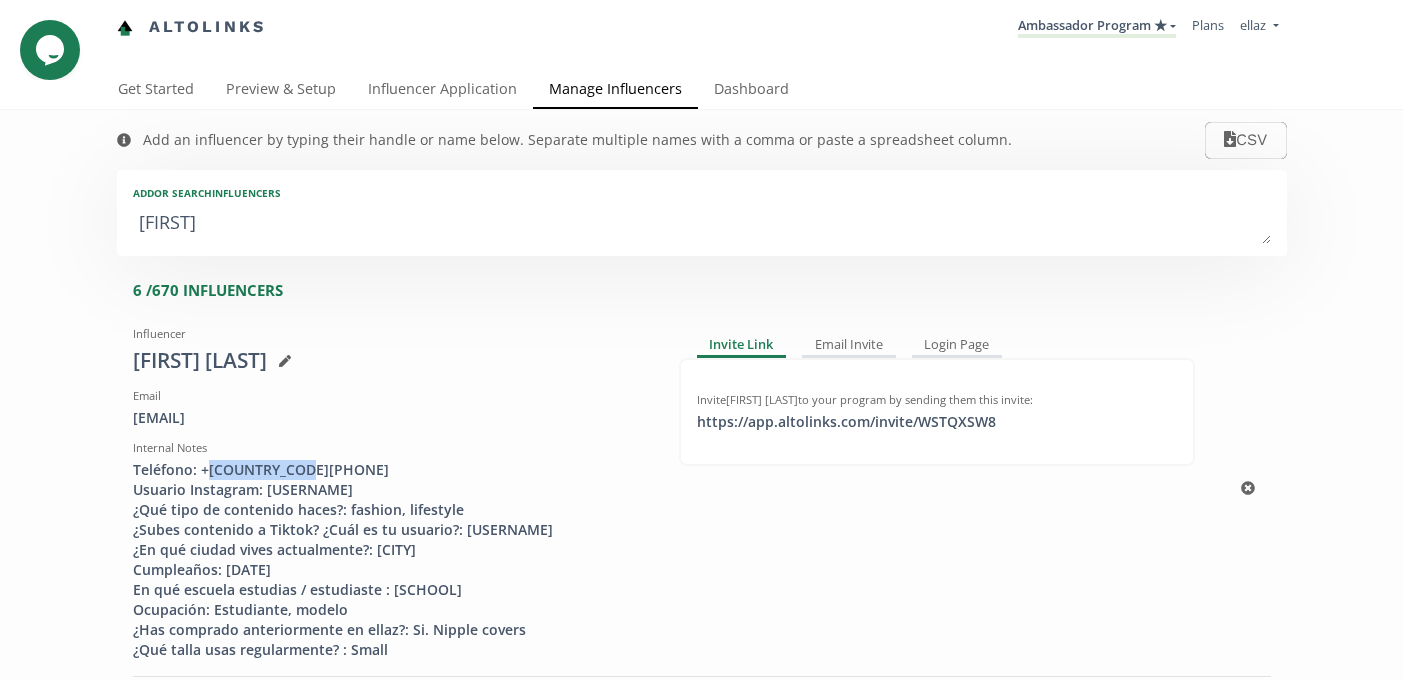 click on "Teléfono: [PHONE]
Usuario Instagram: [USERNAME]
¿Qué tipo de contenido haces?: fashion, lifestyle
¿Subes contenido a Tiktok? ¿Cuál es tu usuario?: [USERNAME]
¿En qué ciudad vives actualmente?: [CITY]
Cumpleaños: [DATE]
En qué escuela estudias / estudiaste : [SCHOOL]
Ocupación: Estudiante, modelo
¿Has comprado anteriormente en ellaz?: Si. Nipple covers
¿Qué talla usas regularmente? : Small" at bounding box center [391, 560] 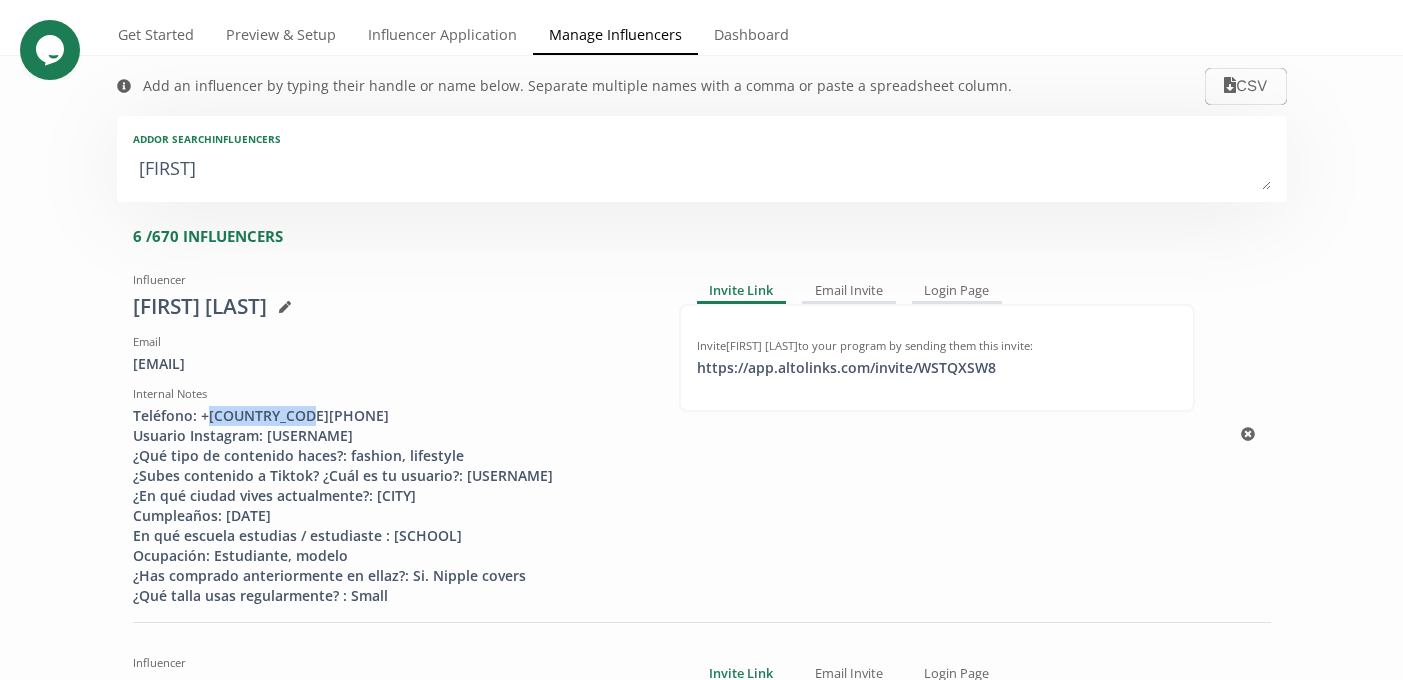 scroll, scrollTop: 0, scrollLeft: 0, axis: both 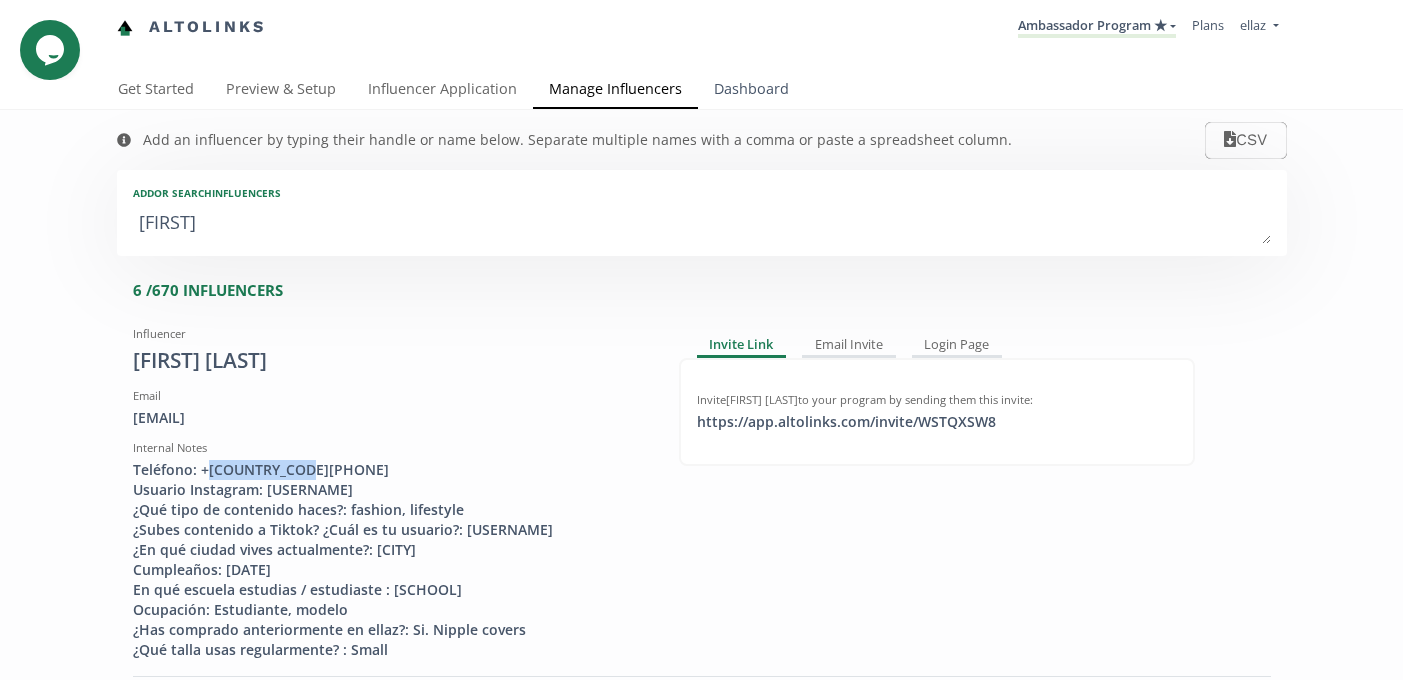 click on "Dashboard" at bounding box center [751, 91] 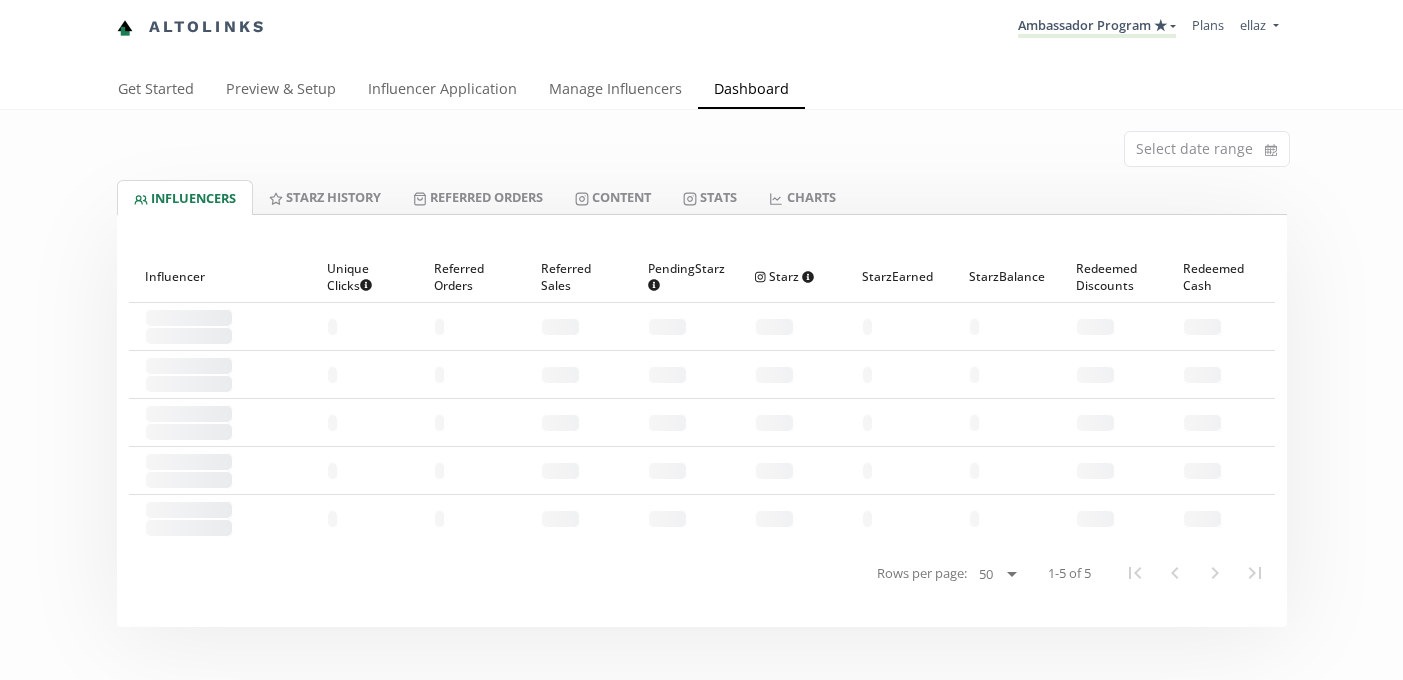 scroll, scrollTop: 0, scrollLeft: 0, axis: both 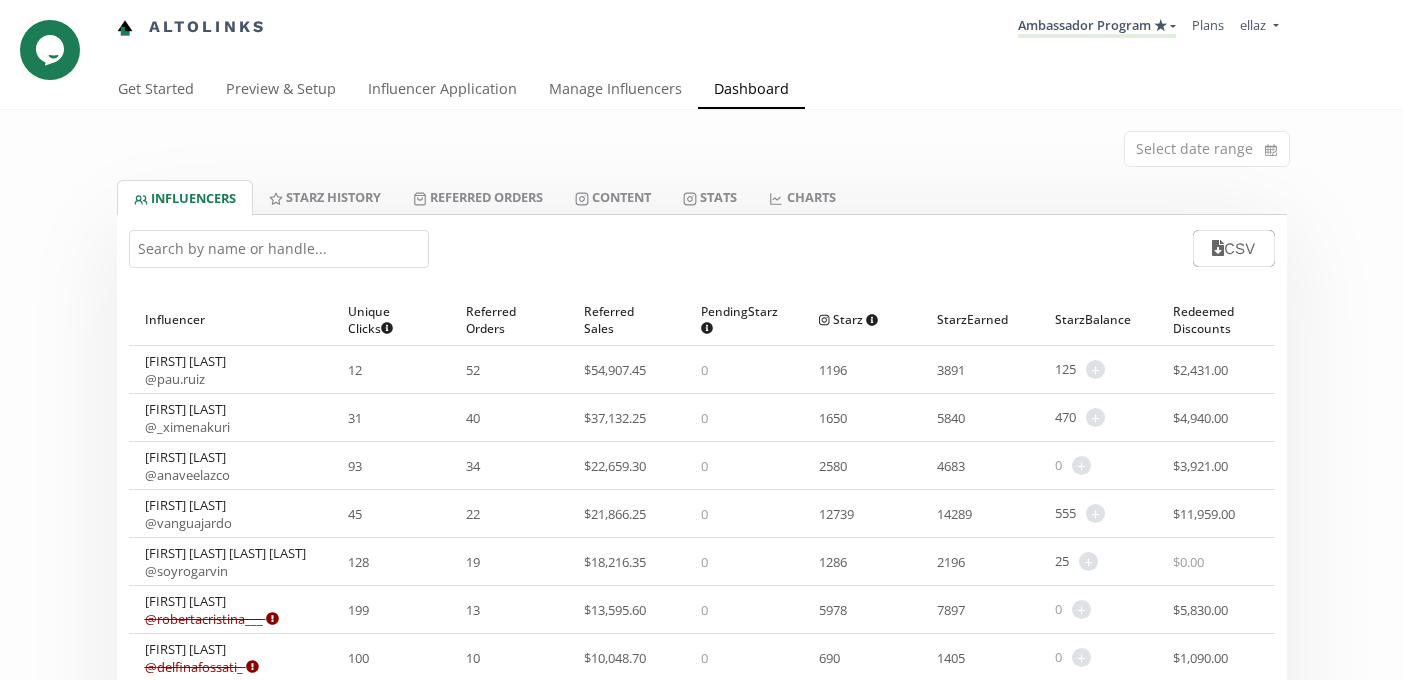 click at bounding box center (279, 249) 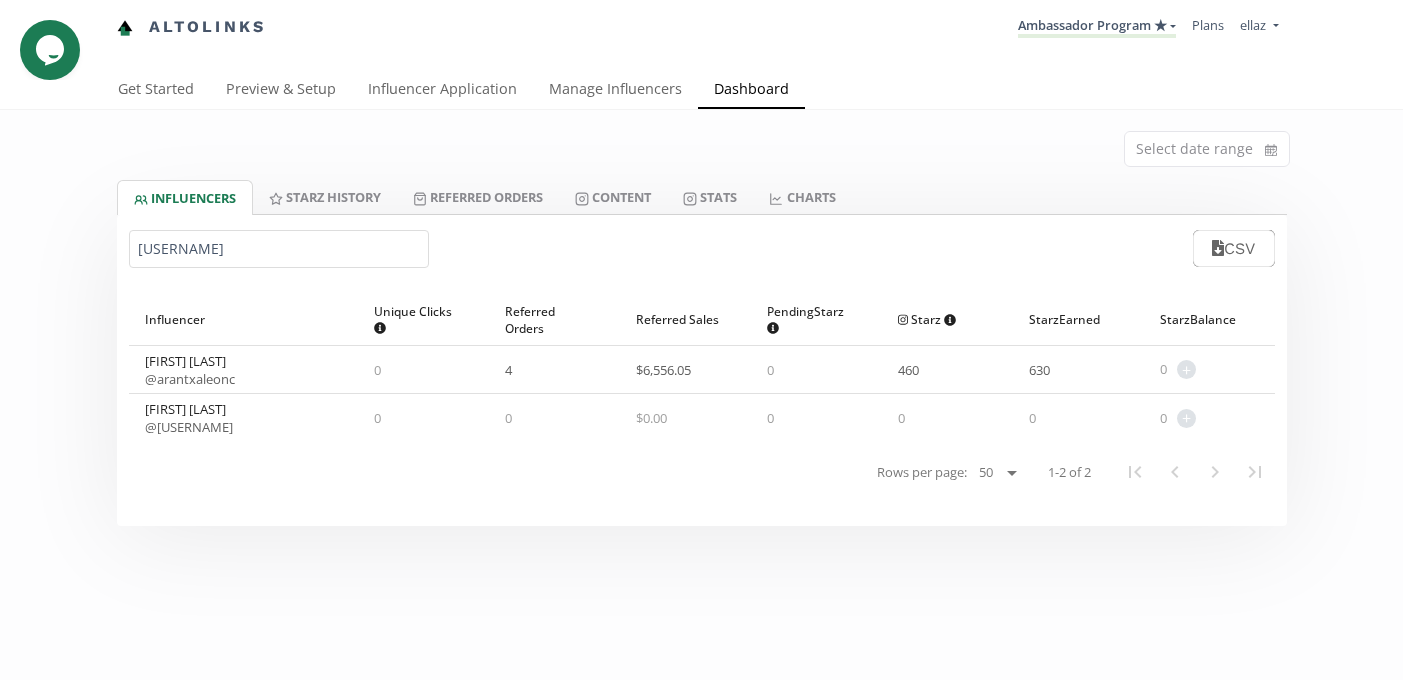 click on "@ arantxaleonc" at bounding box center (190, 379) 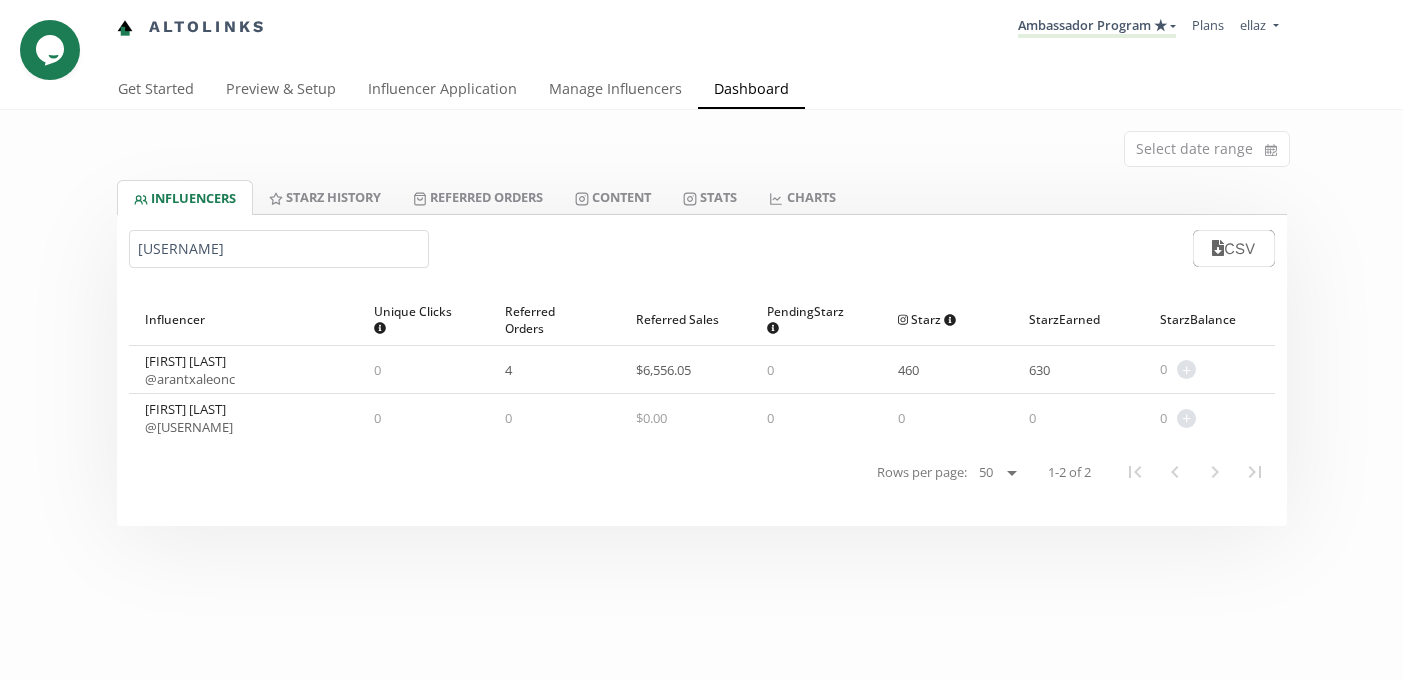click on "@ arangomeez" at bounding box center (189, 427) 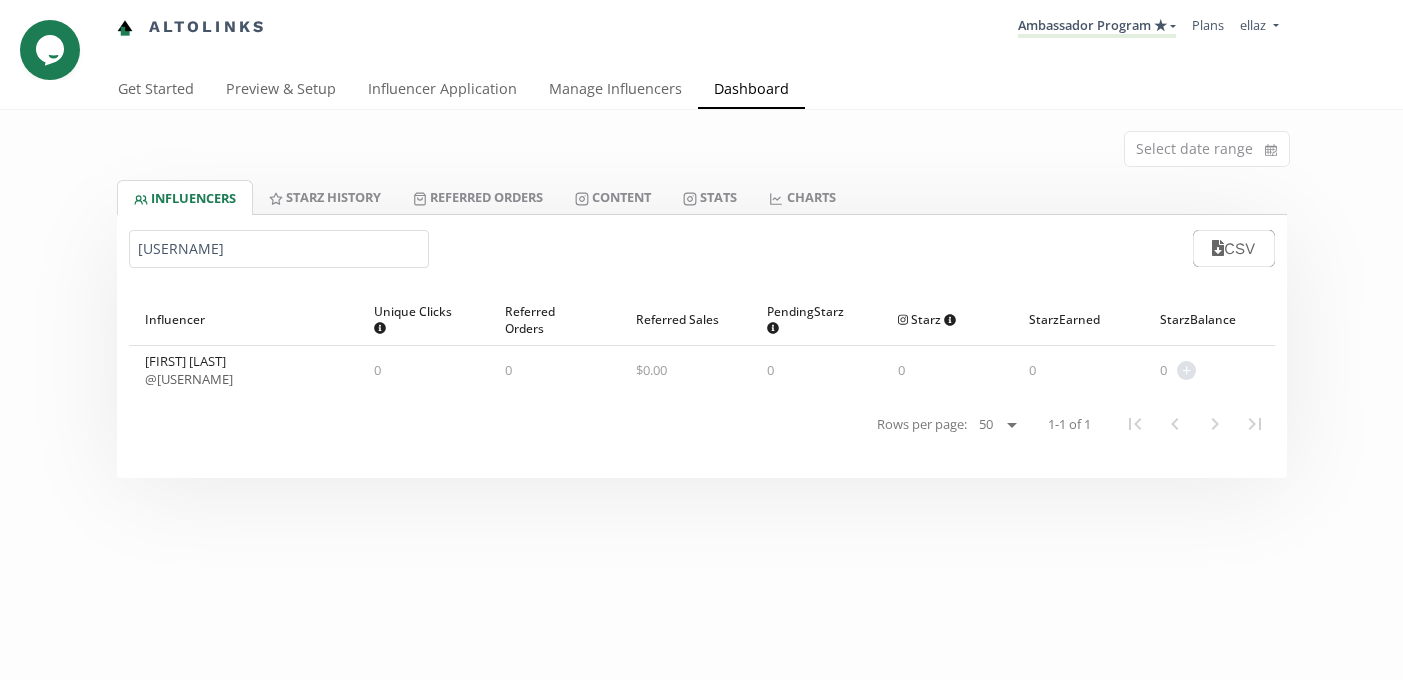 type on "ara go" 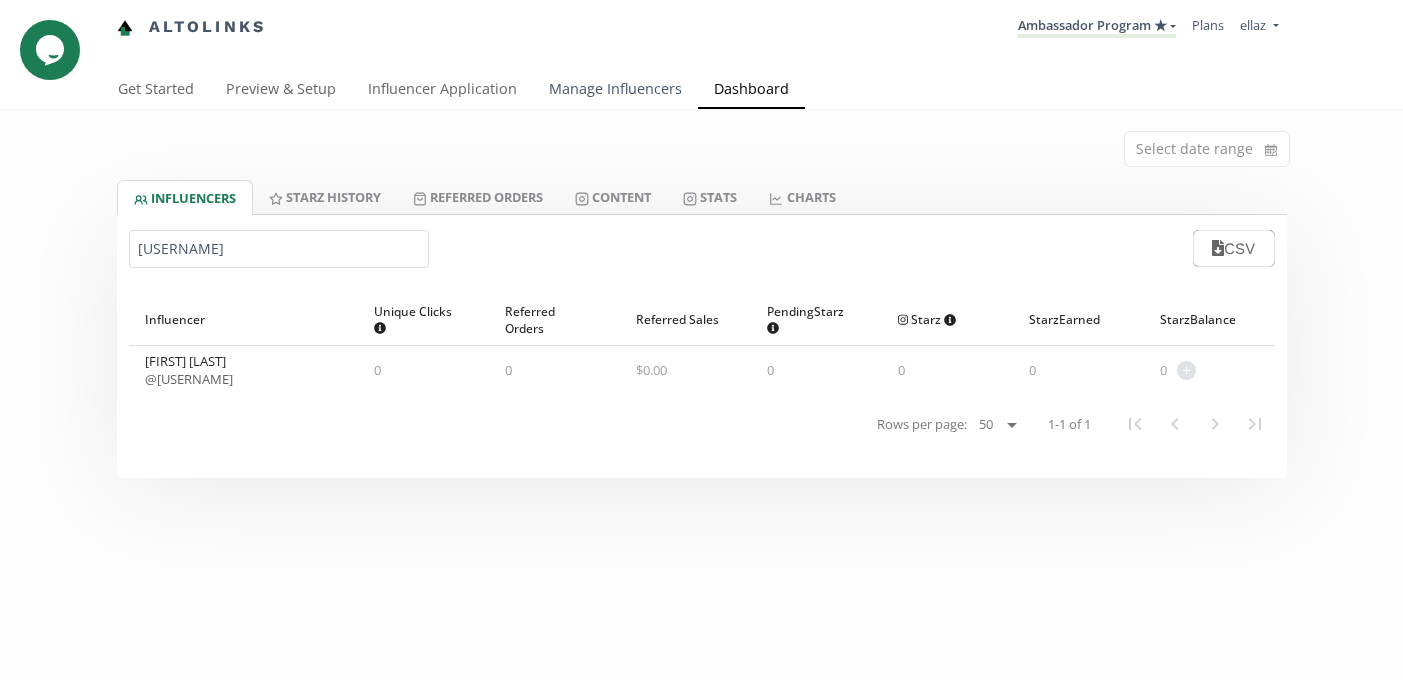 click on "Manage Influencers" at bounding box center [615, 91] 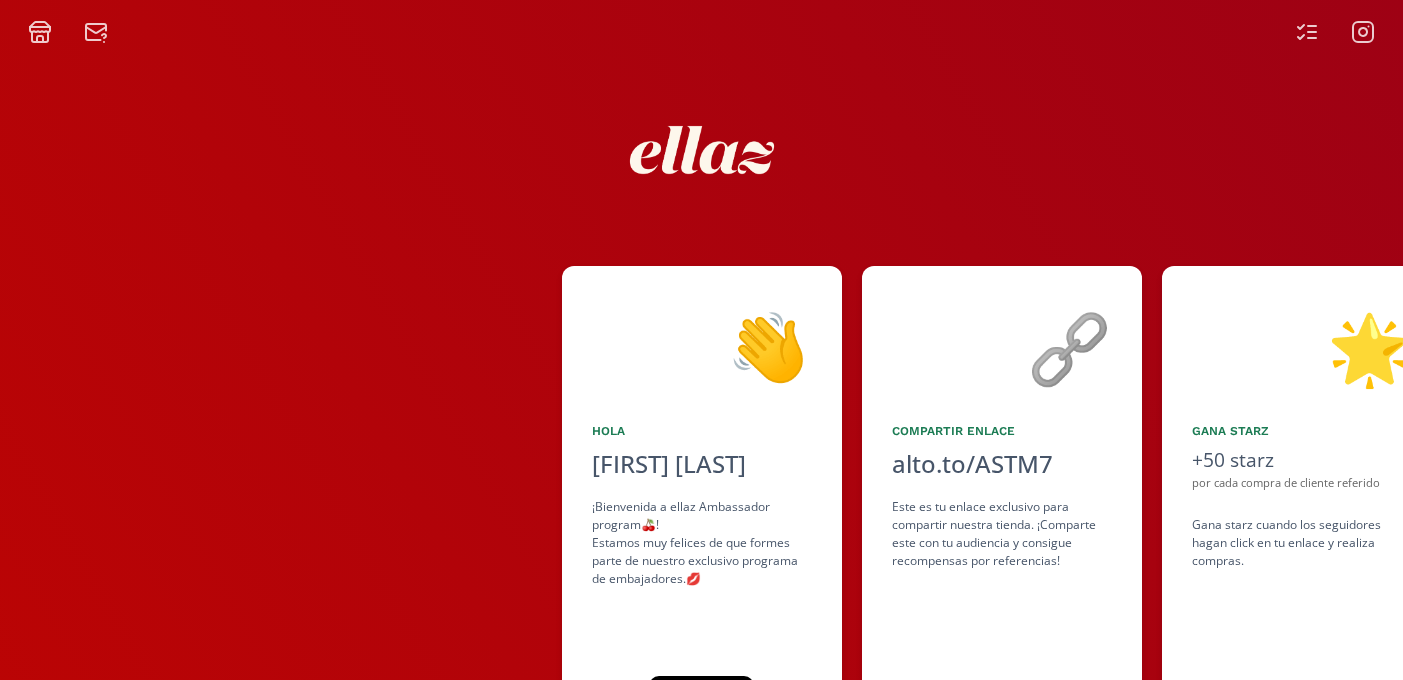 scroll, scrollTop: 0, scrollLeft: 0, axis: both 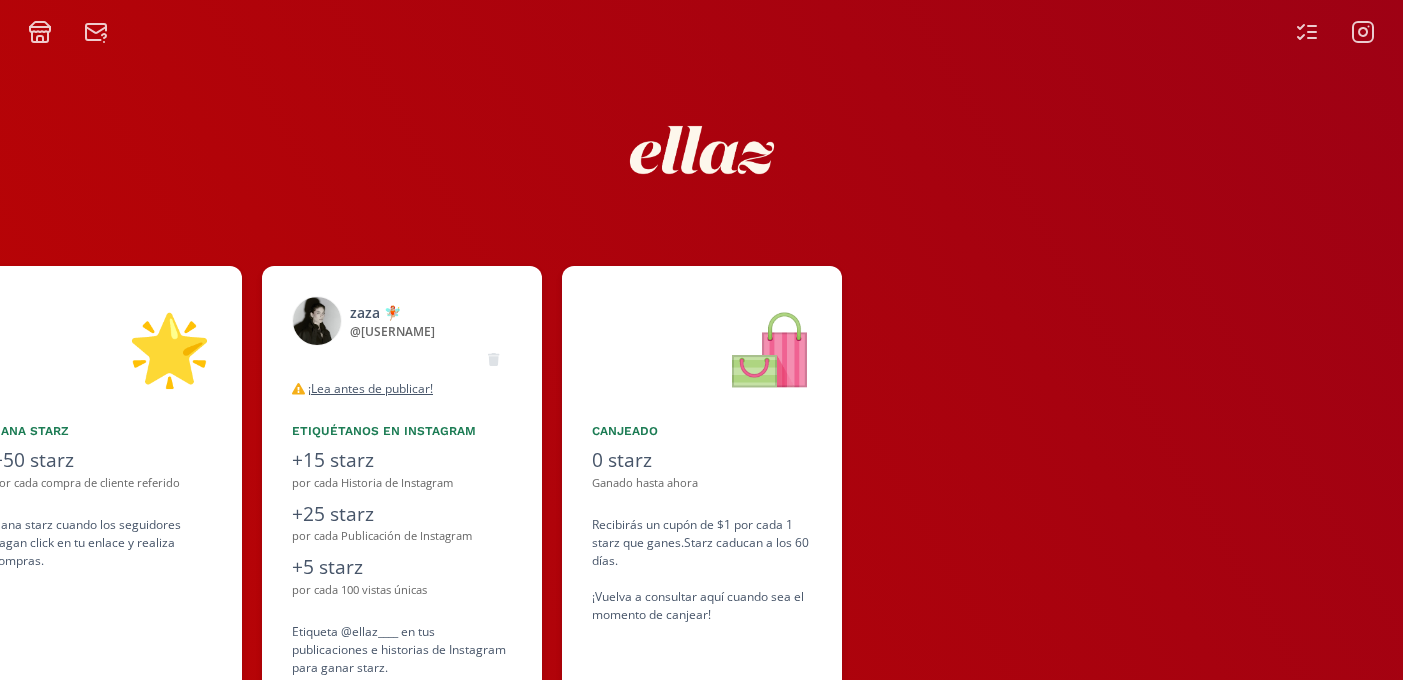 click on "@ [USERNAME]" at bounding box center [392, 332] 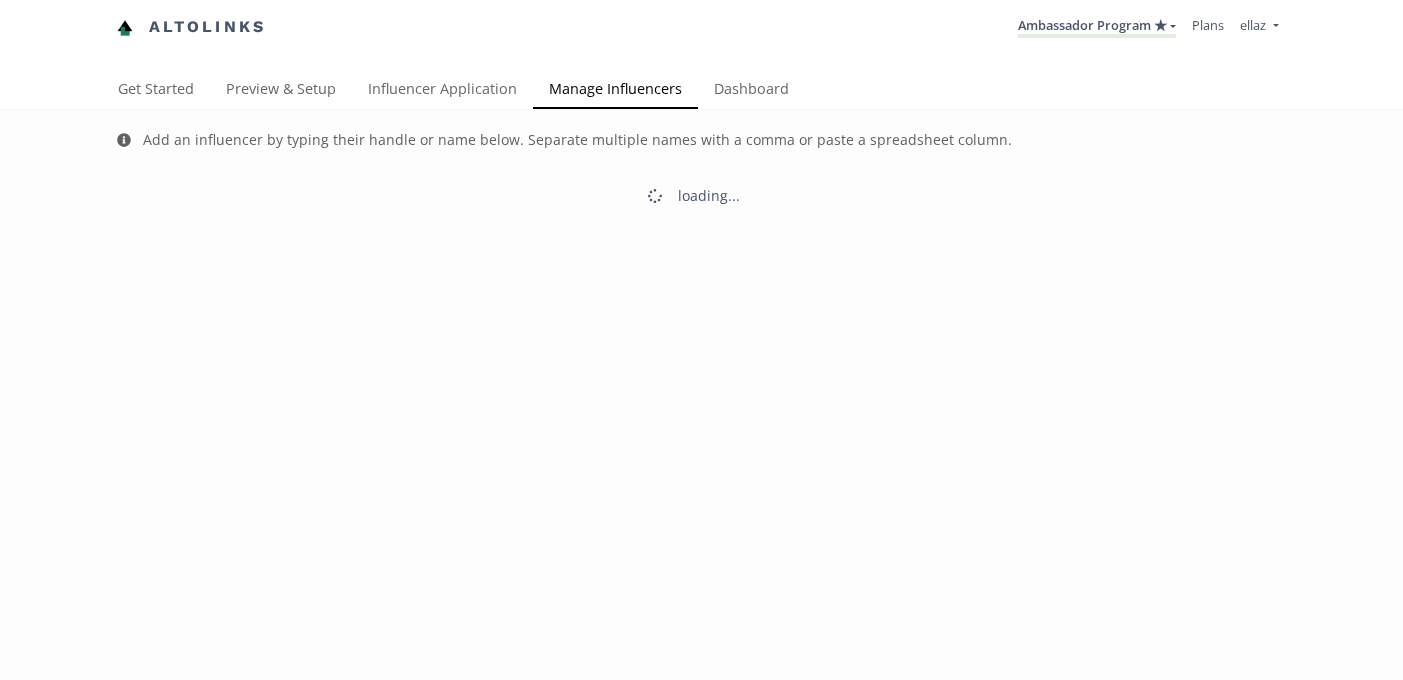 scroll, scrollTop: 0, scrollLeft: 0, axis: both 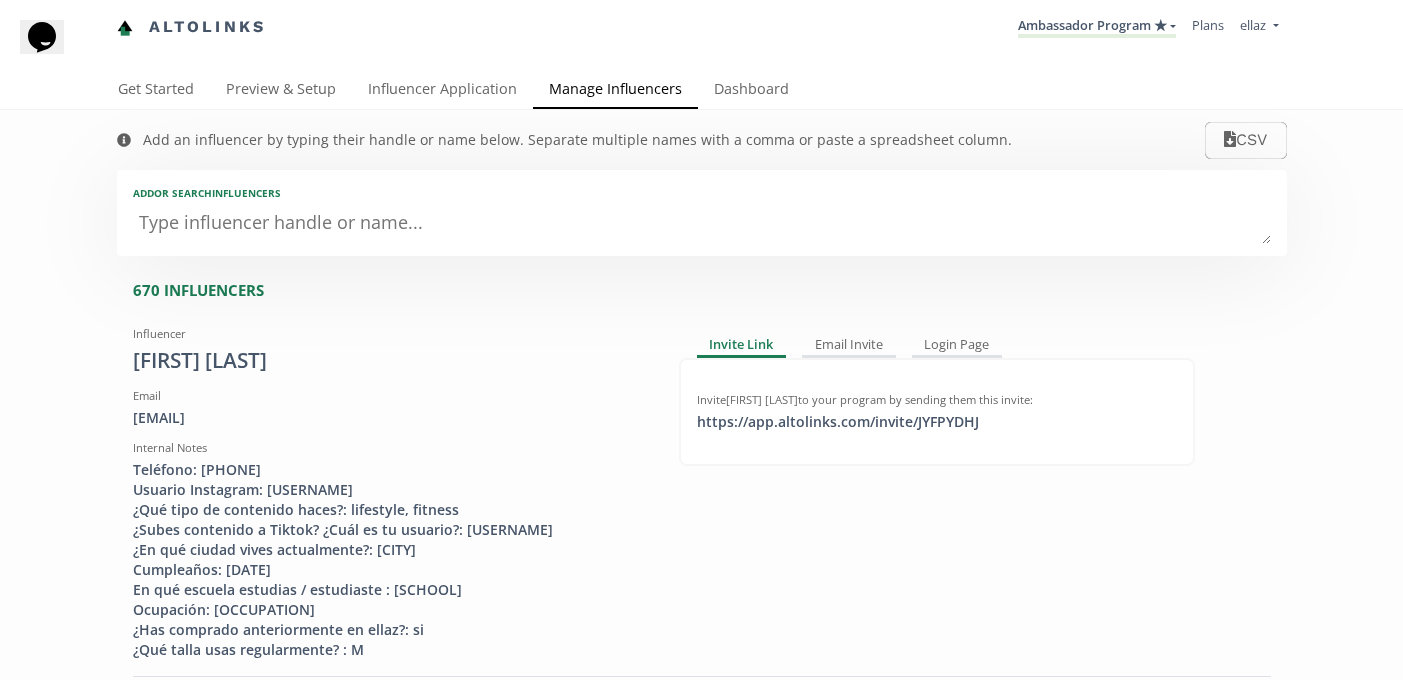 click on "Add  or search  INFLUENCERS" at bounding box center [702, 213] 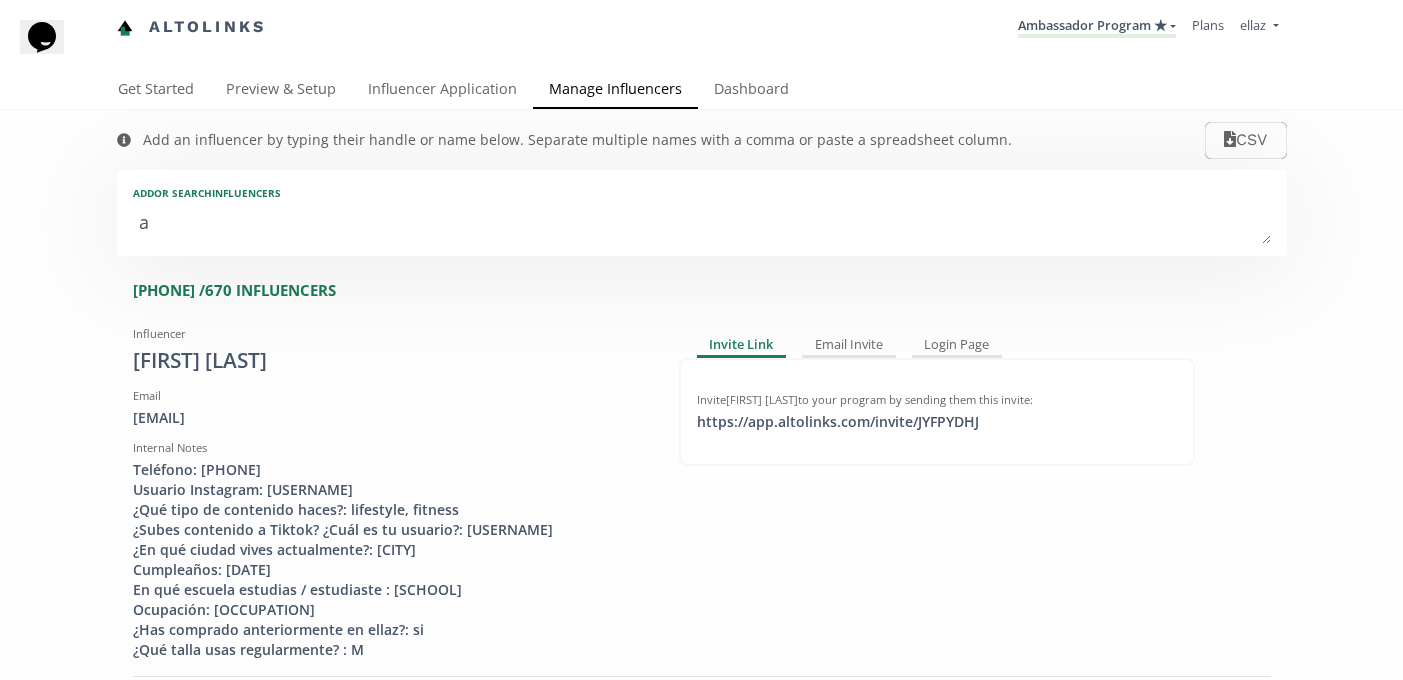 type on "ar" 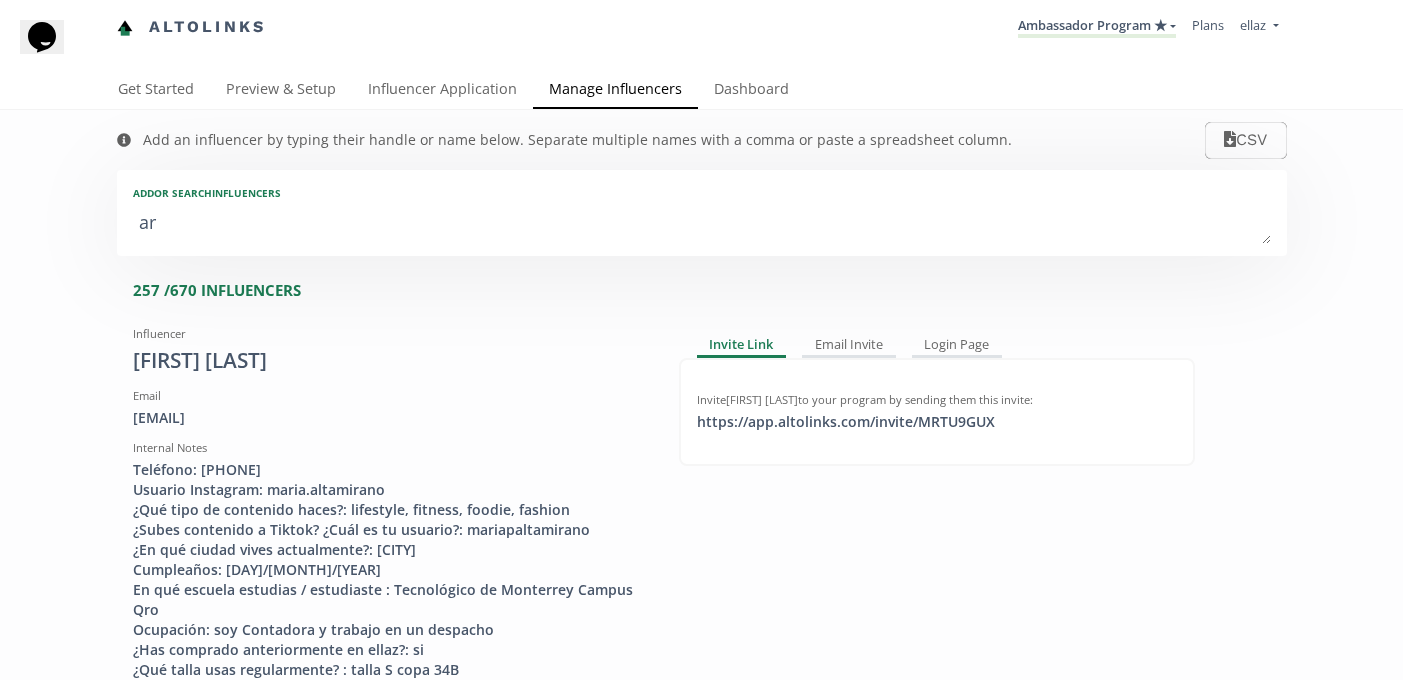 type on "ara" 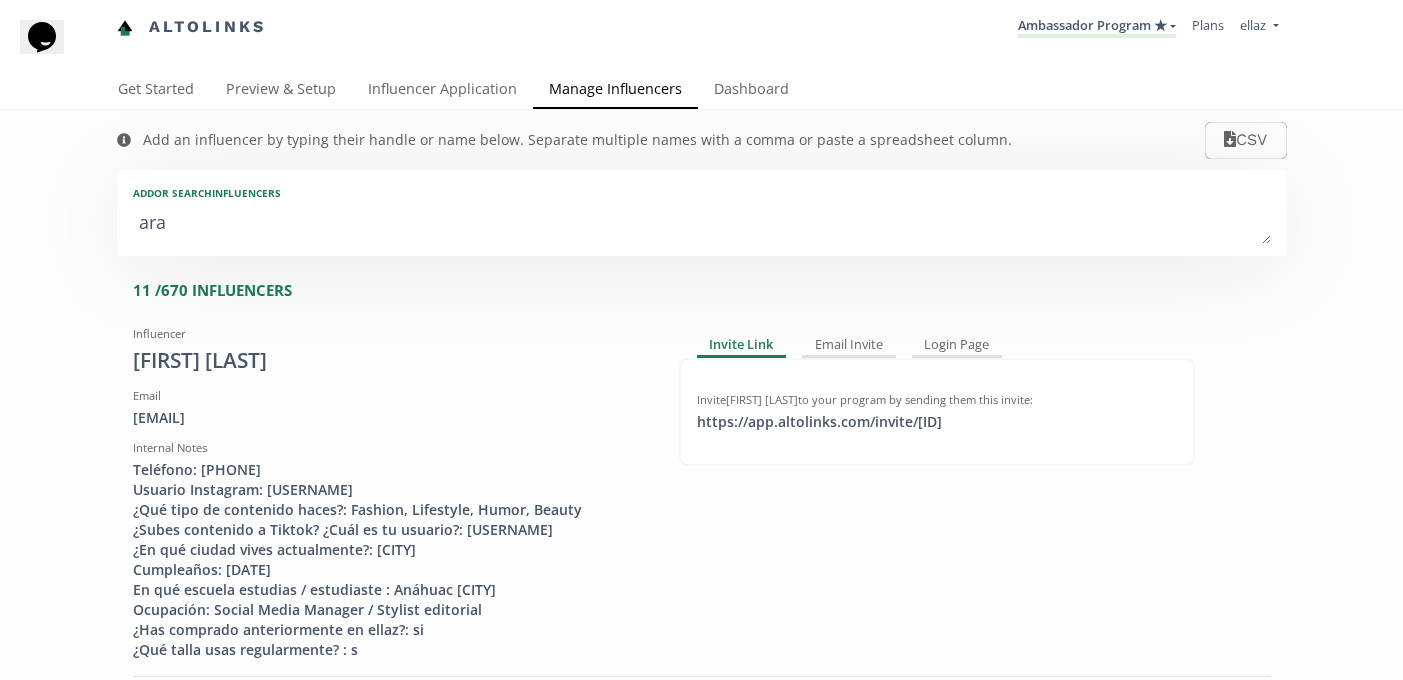 type on "[FIRST] [LAST]" 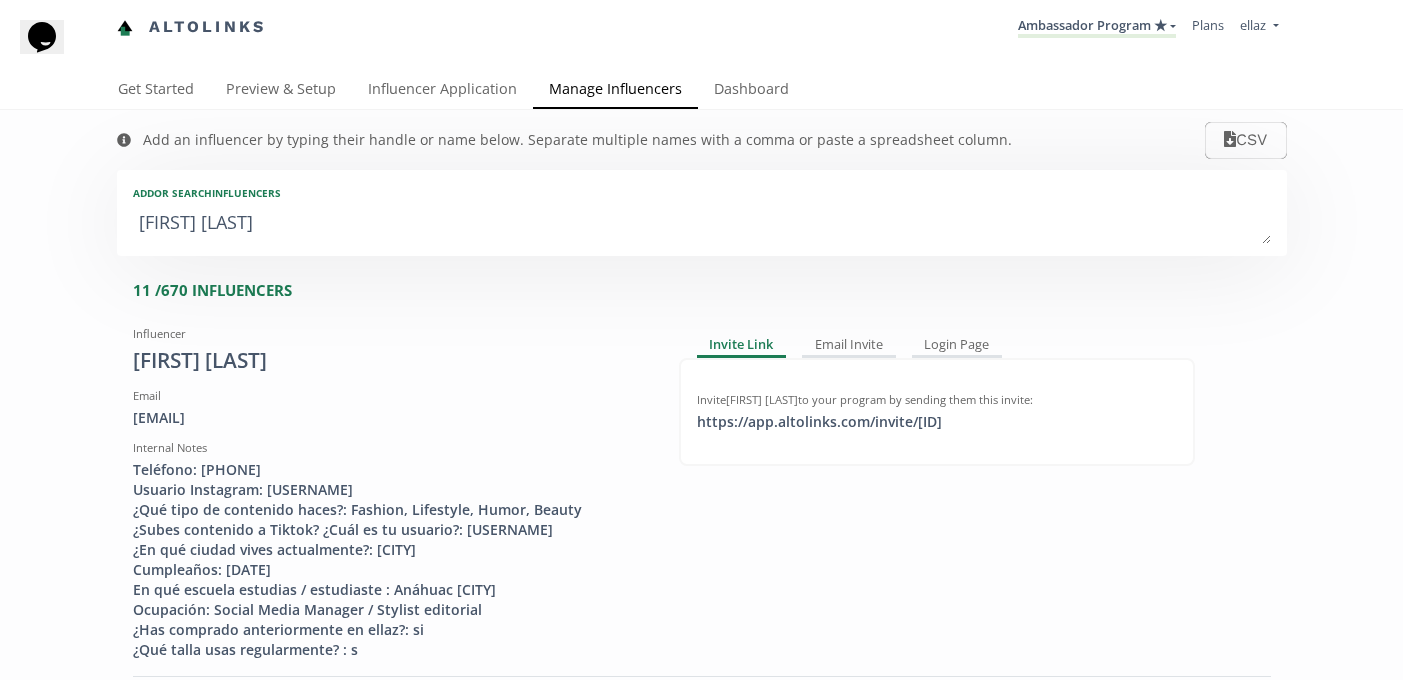 type on "[FIRST] [LAST]" 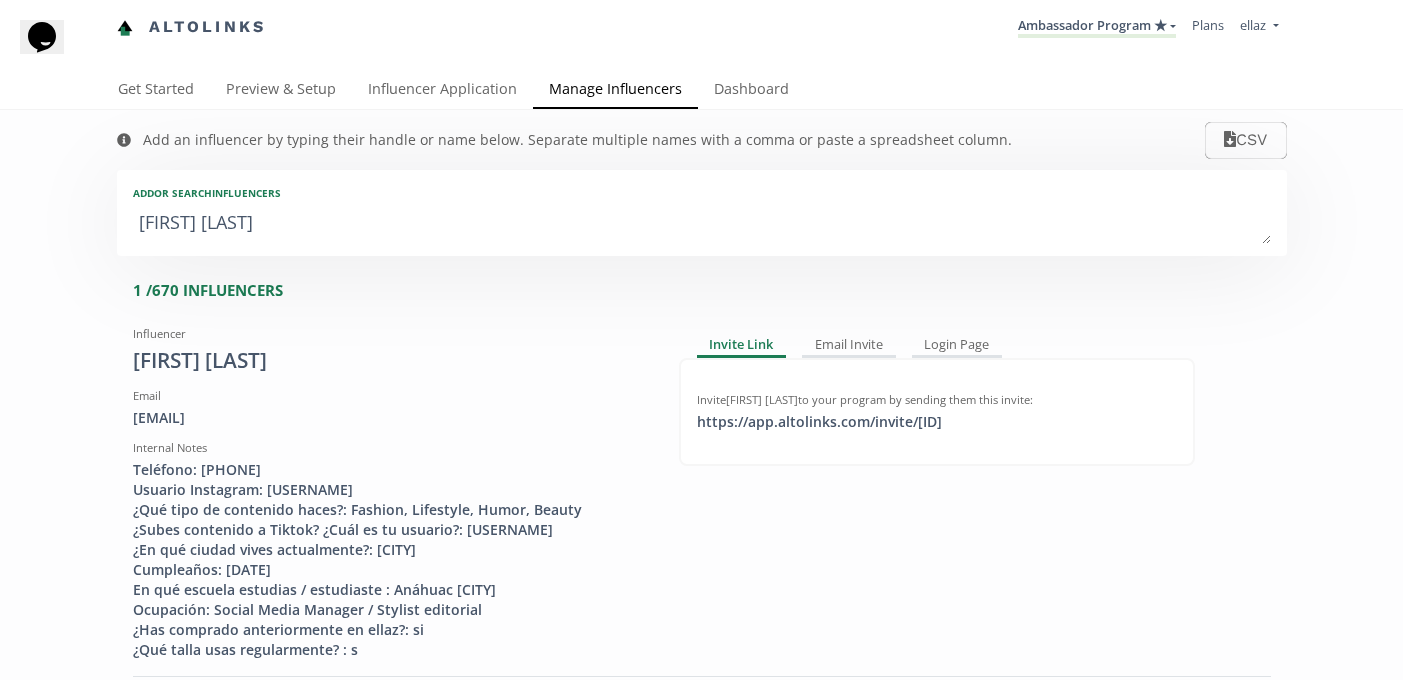 type on "[FIRST] [LAST]" 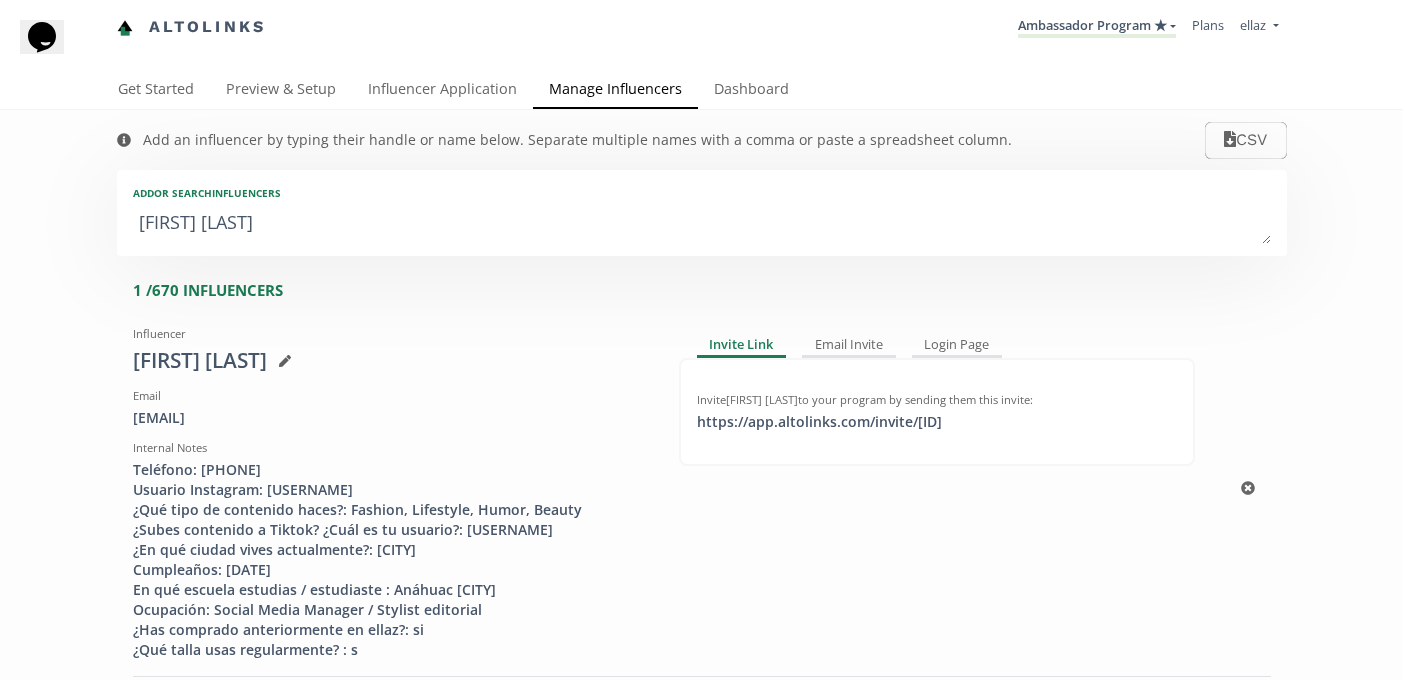 type on "[FIRST] [LAST]" 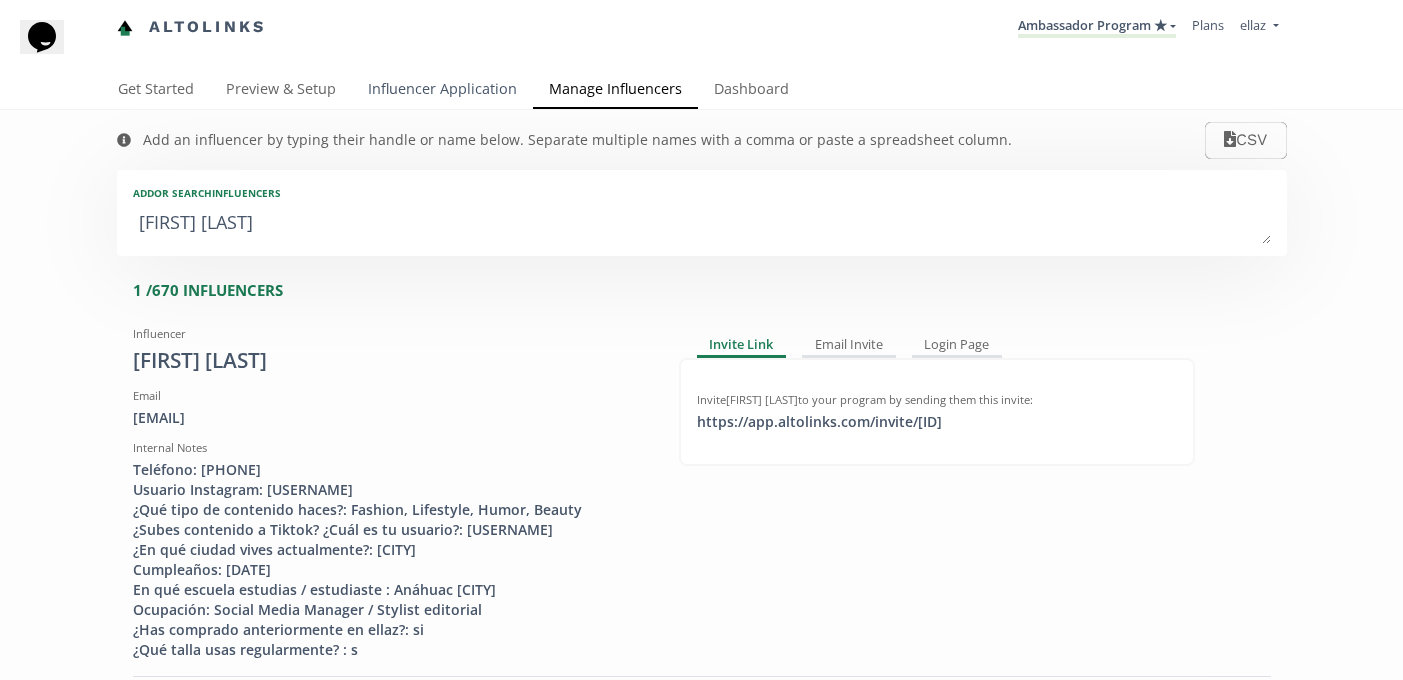 click on "Influencer Application" at bounding box center [442, 91] 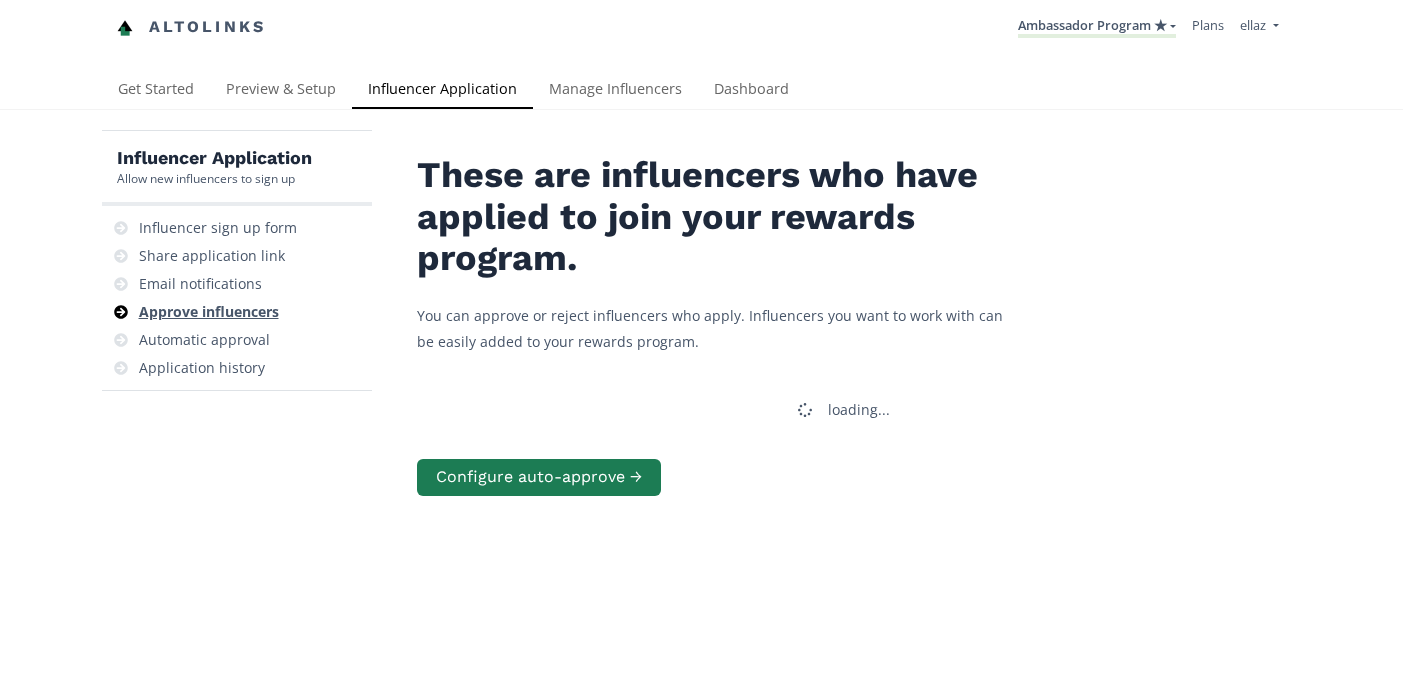 scroll, scrollTop: 0, scrollLeft: 0, axis: both 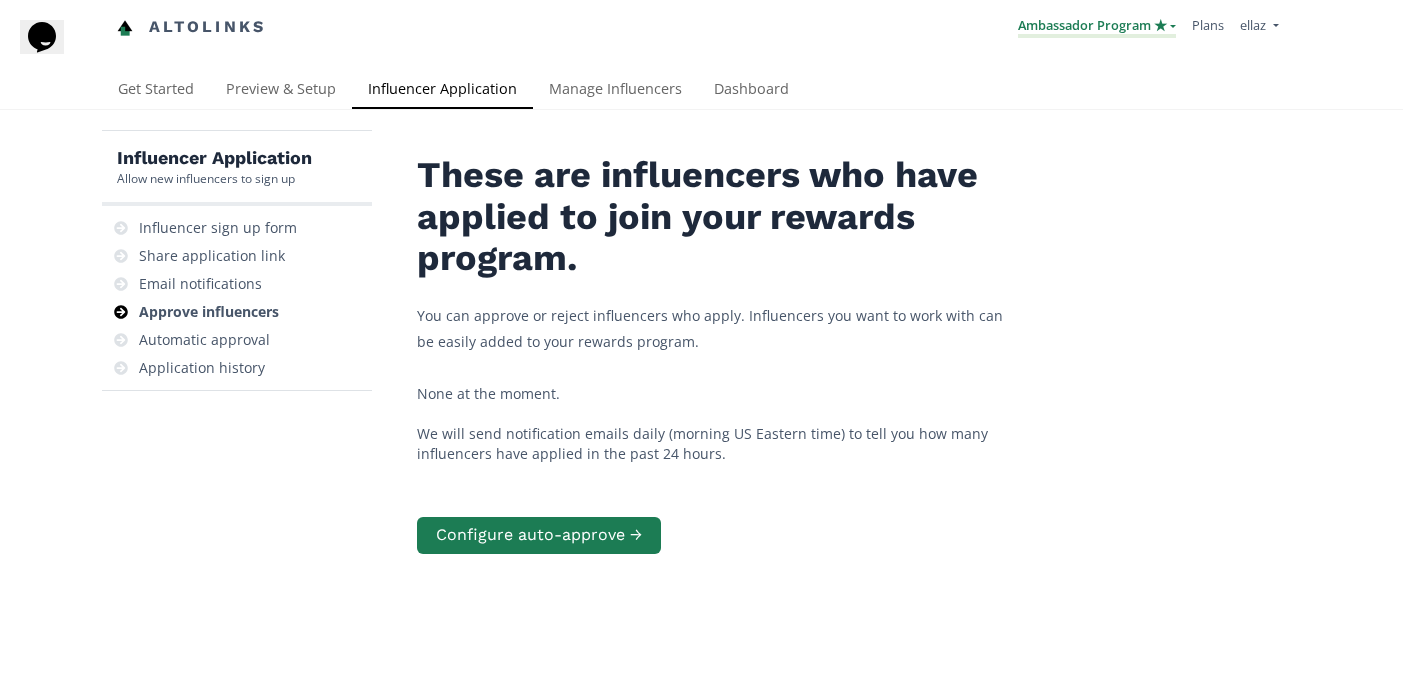 click on "Ambassador Program ★" at bounding box center [1097, 27] 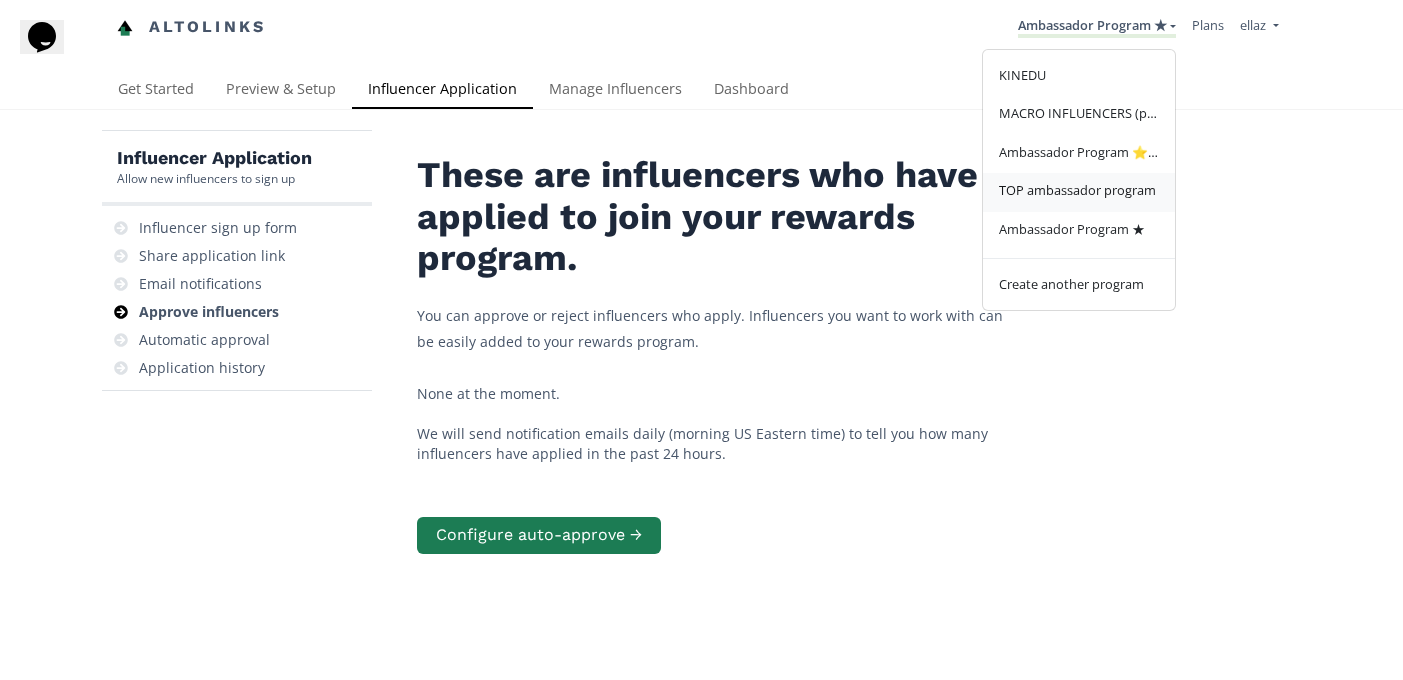 click on "TOP ambassador program" at bounding box center [1077, 190] 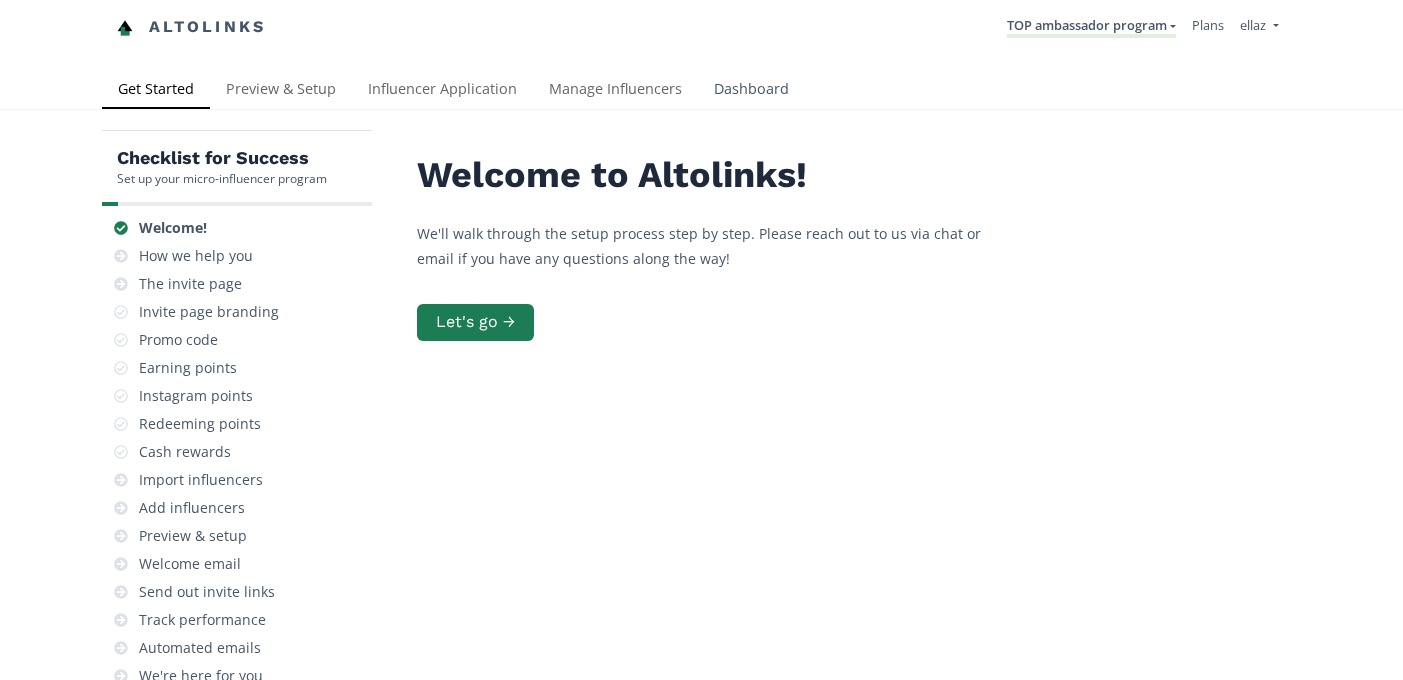 scroll, scrollTop: 0, scrollLeft: 0, axis: both 